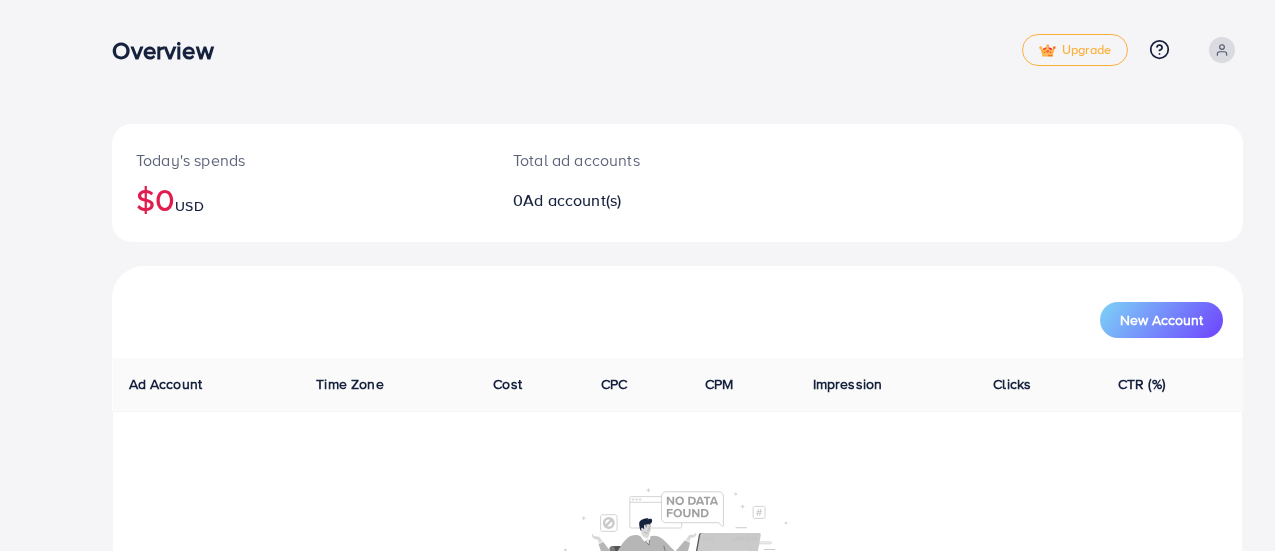 scroll, scrollTop: 0, scrollLeft: 0, axis: both 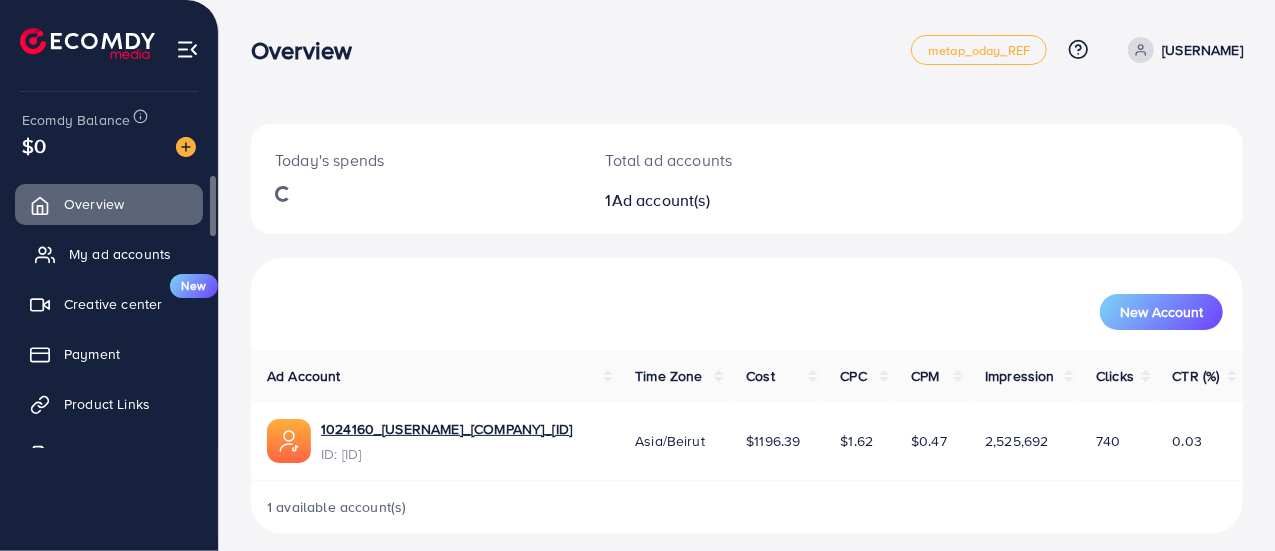 click on "My ad accounts" at bounding box center [120, 254] 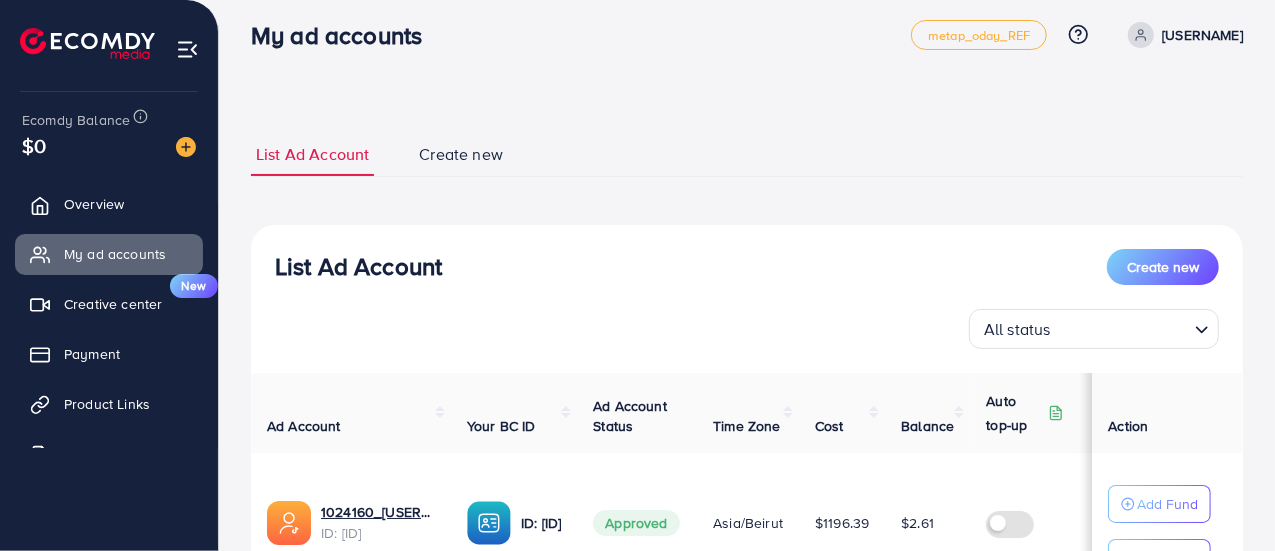 scroll, scrollTop: 204, scrollLeft: 0, axis: vertical 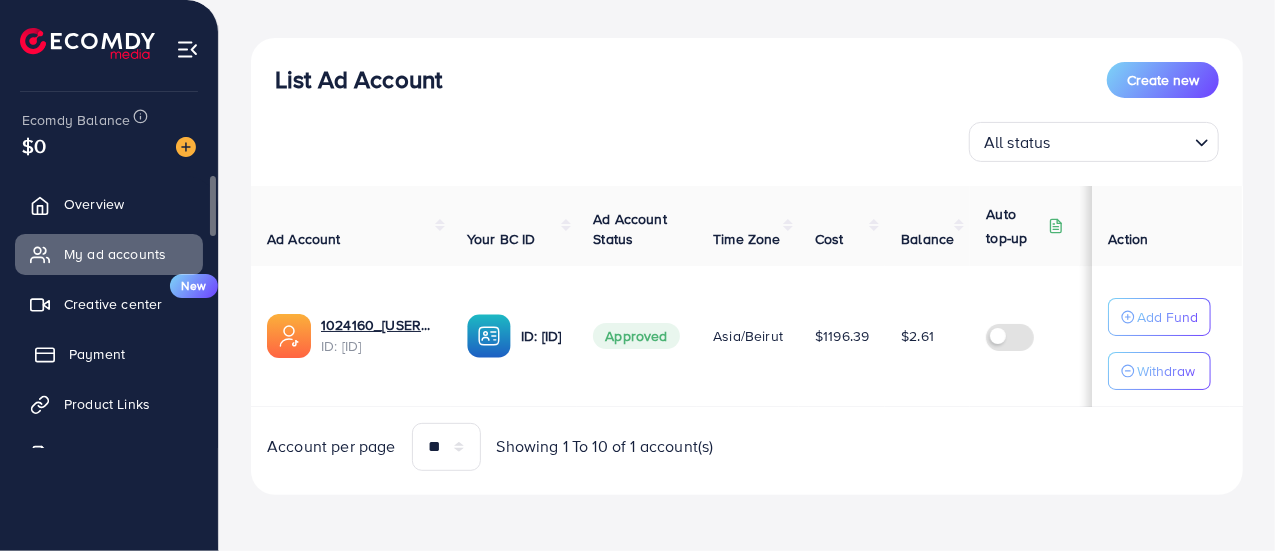 click on "Payment" at bounding box center [97, 354] 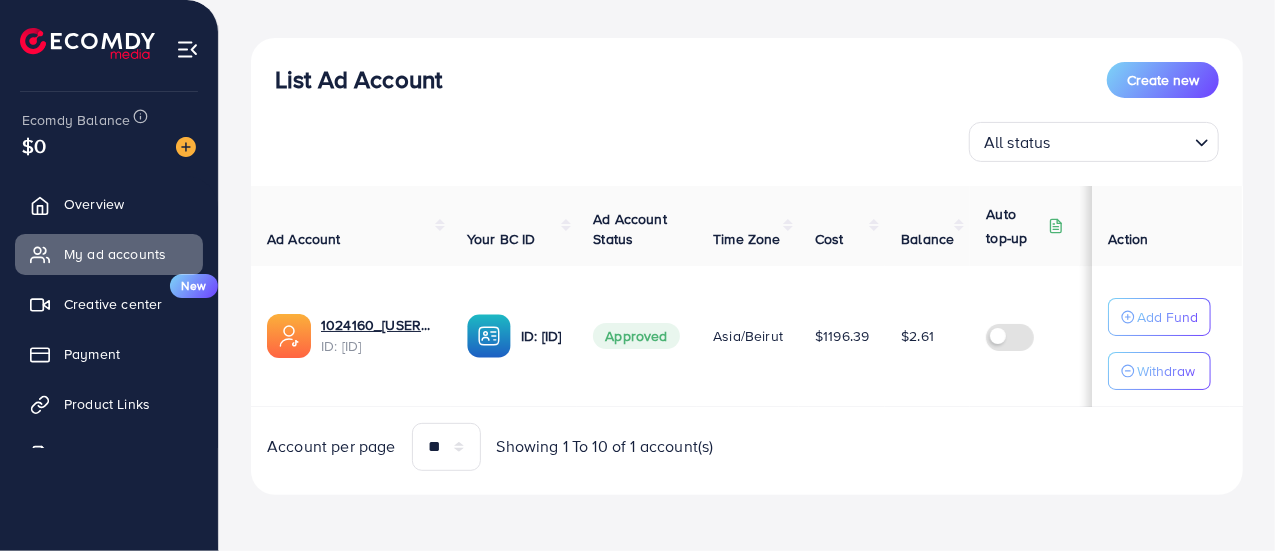 scroll, scrollTop: 214, scrollLeft: 0, axis: vertical 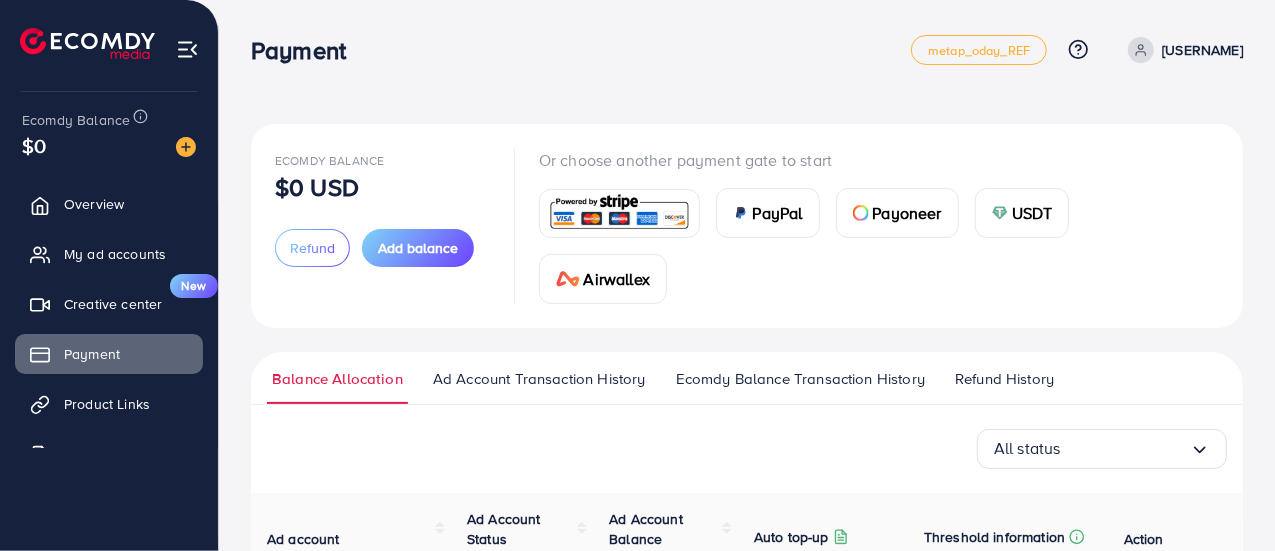 click at bounding box center (619, 213) 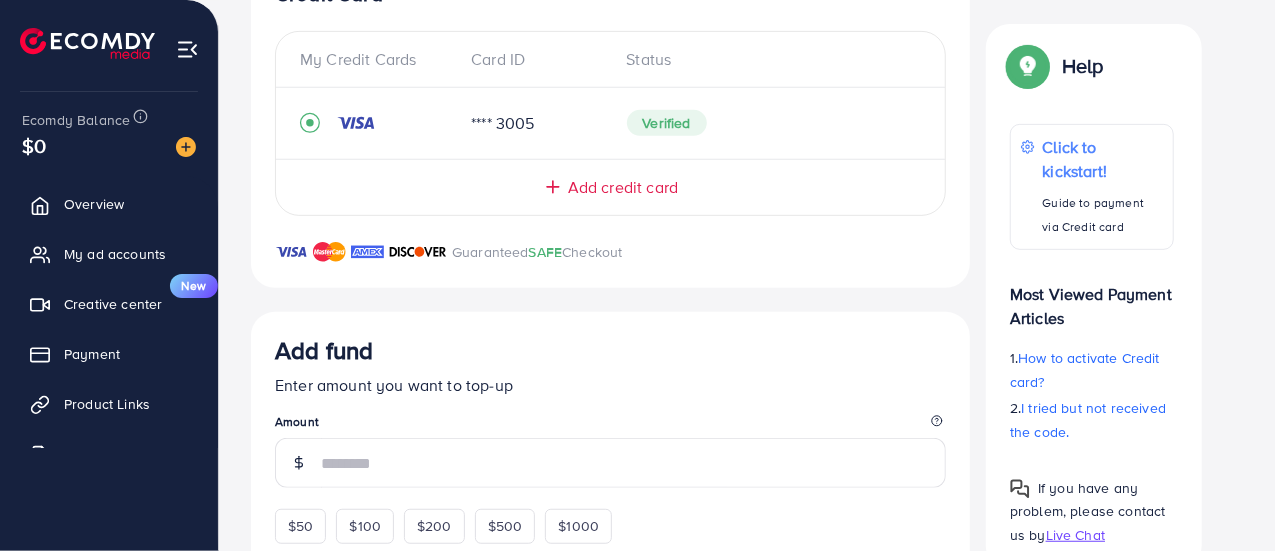 scroll, scrollTop: 274, scrollLeft: 0, axis: vertical 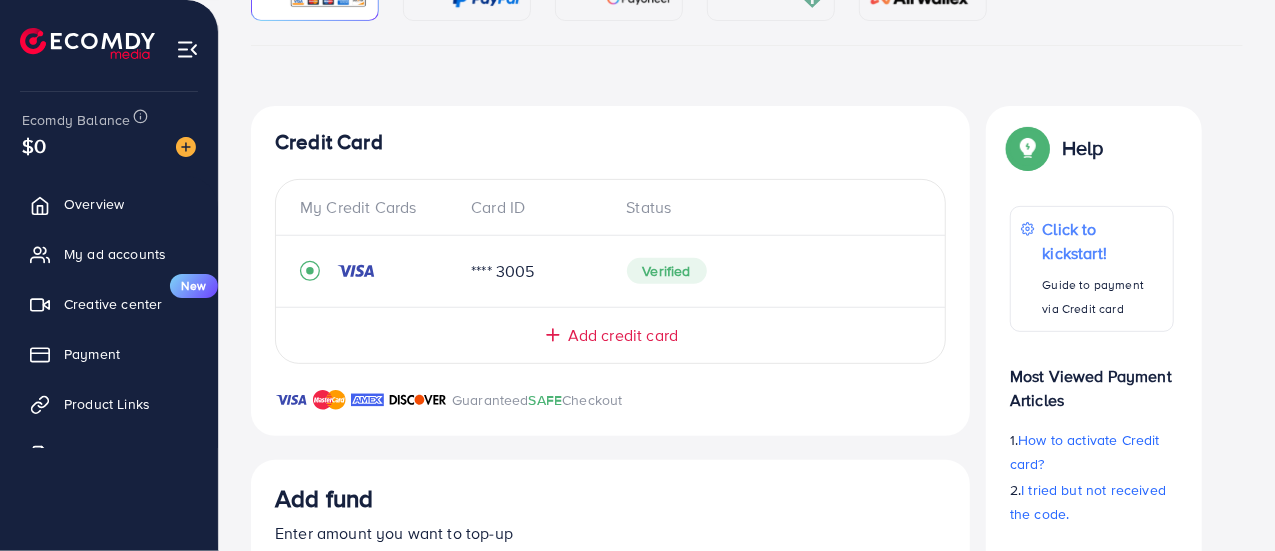 click on "Add credit card" at bounding box center [623, 335] 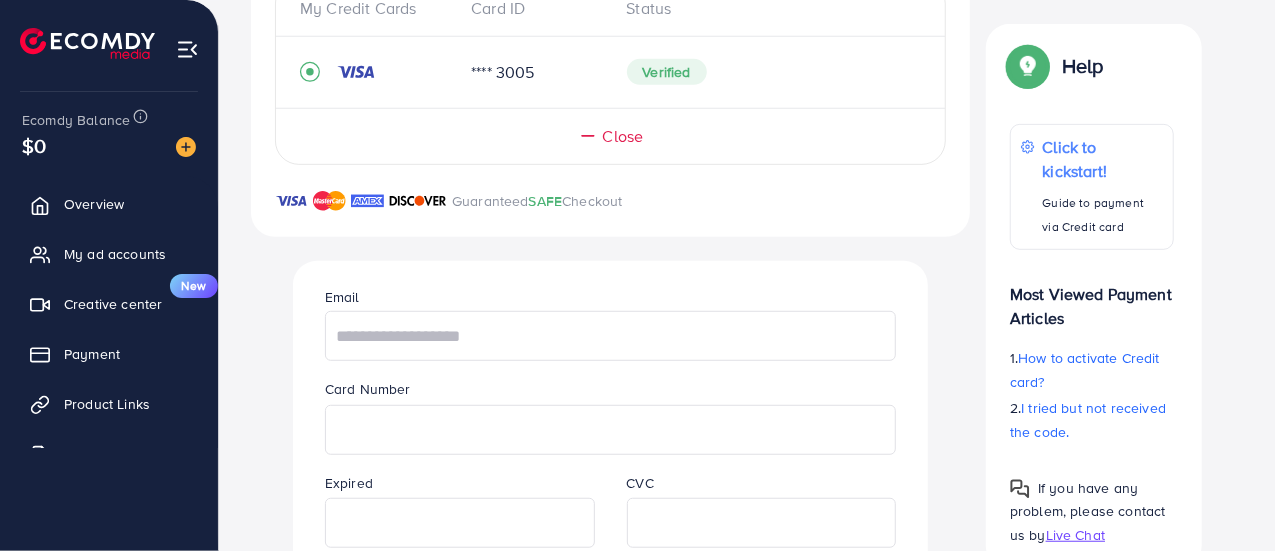 scroll, scrollTop: 500, scrollLeft: 0, axis: vertical 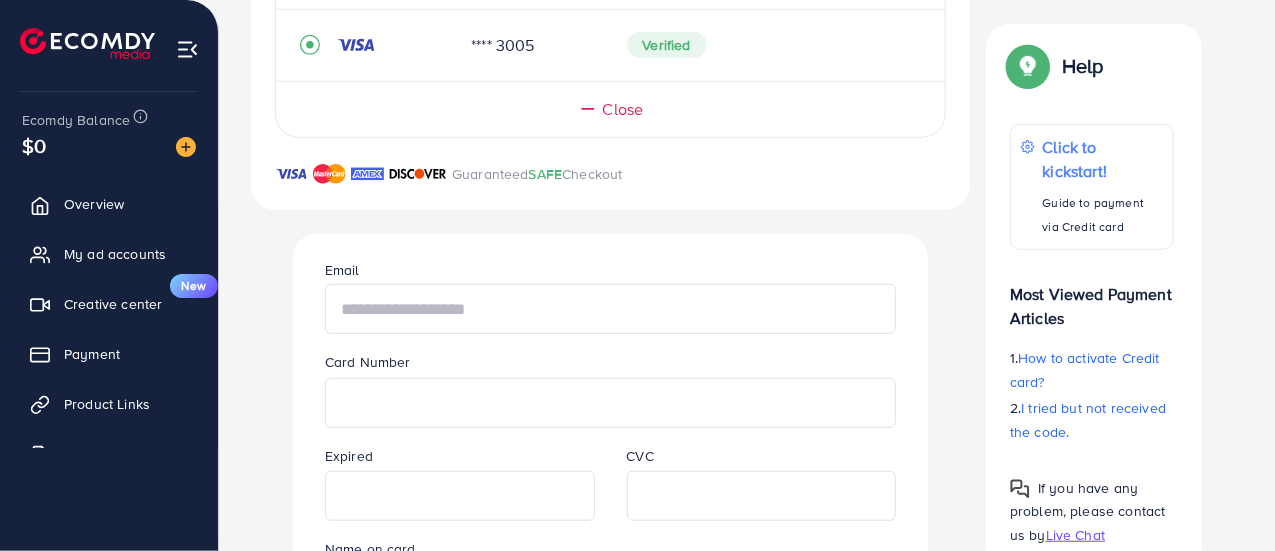 click at bounding box center [610, 309] 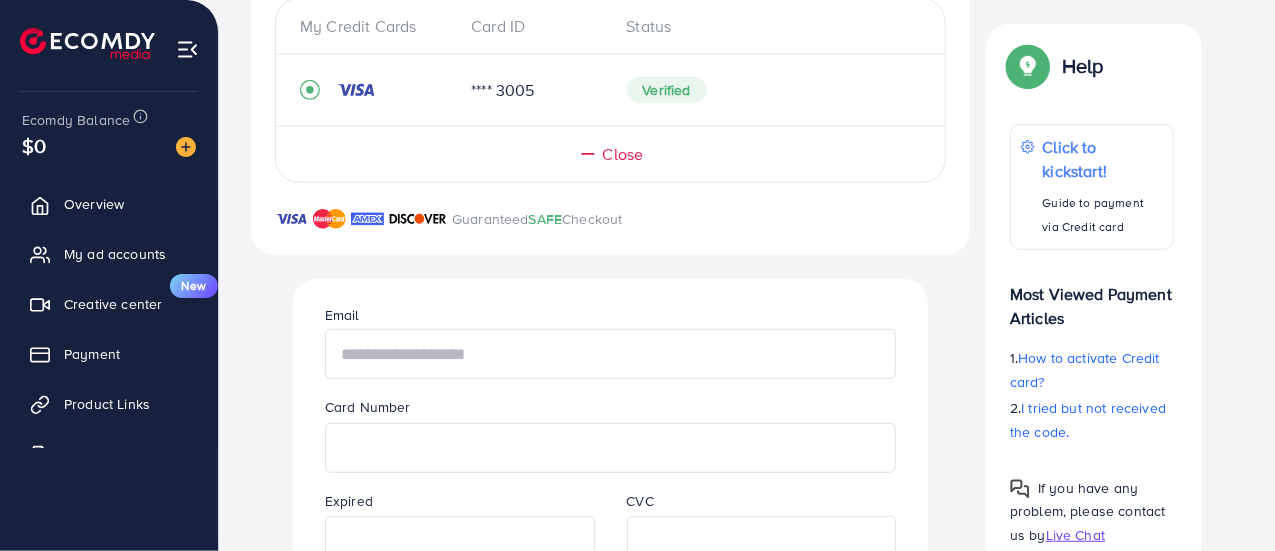 scroll, scrollTop: 500, scrollLeft: 0, axis: vertical 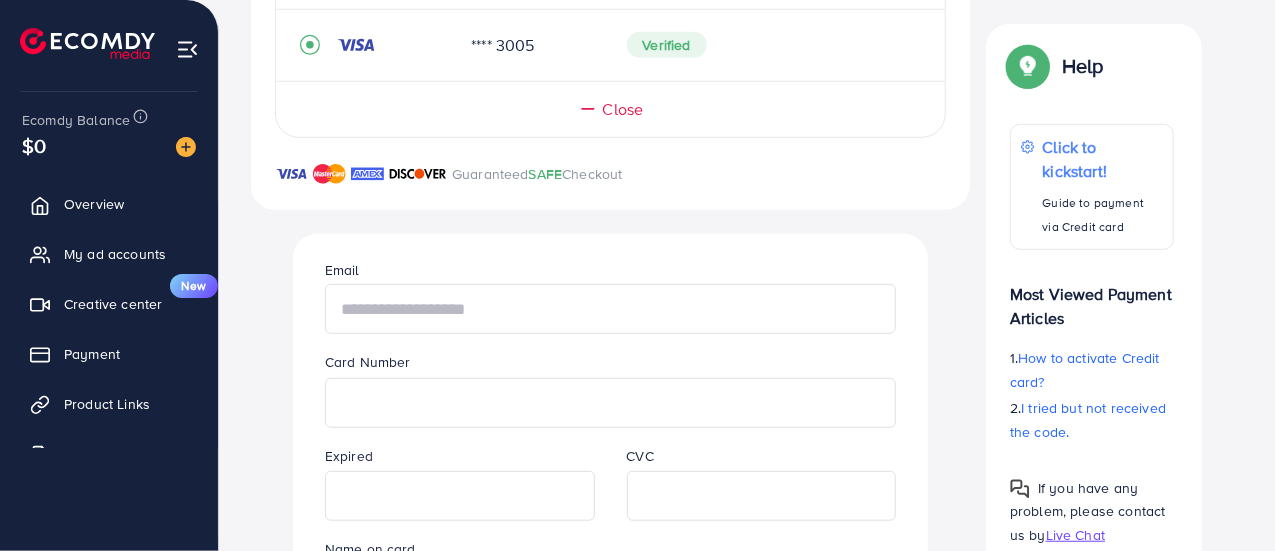 click at bounding box center [610, 309] 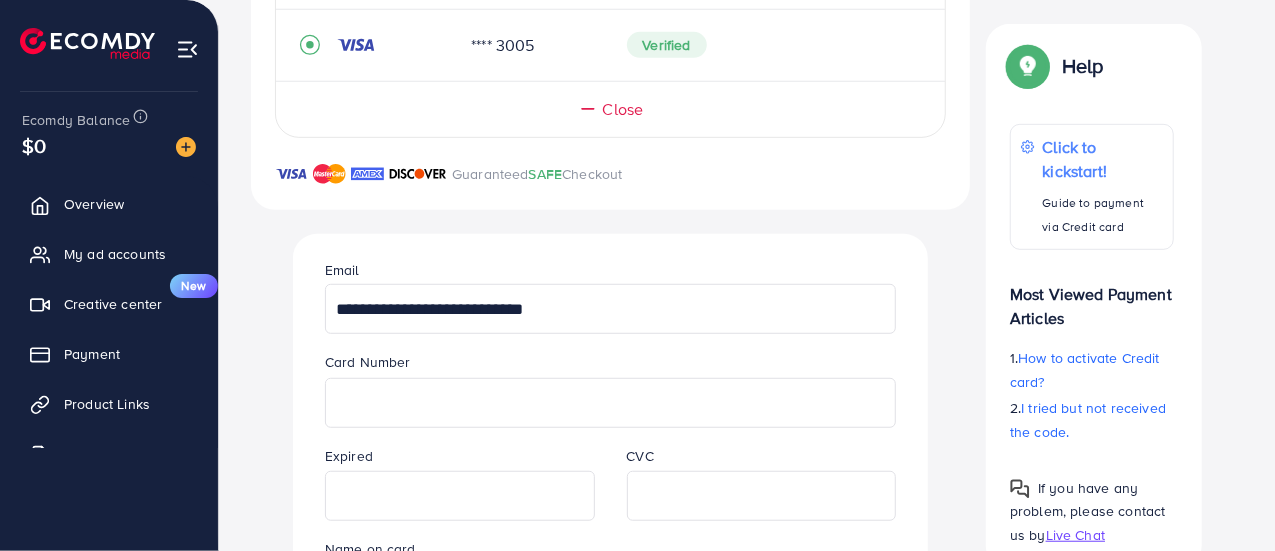 type on "**********" 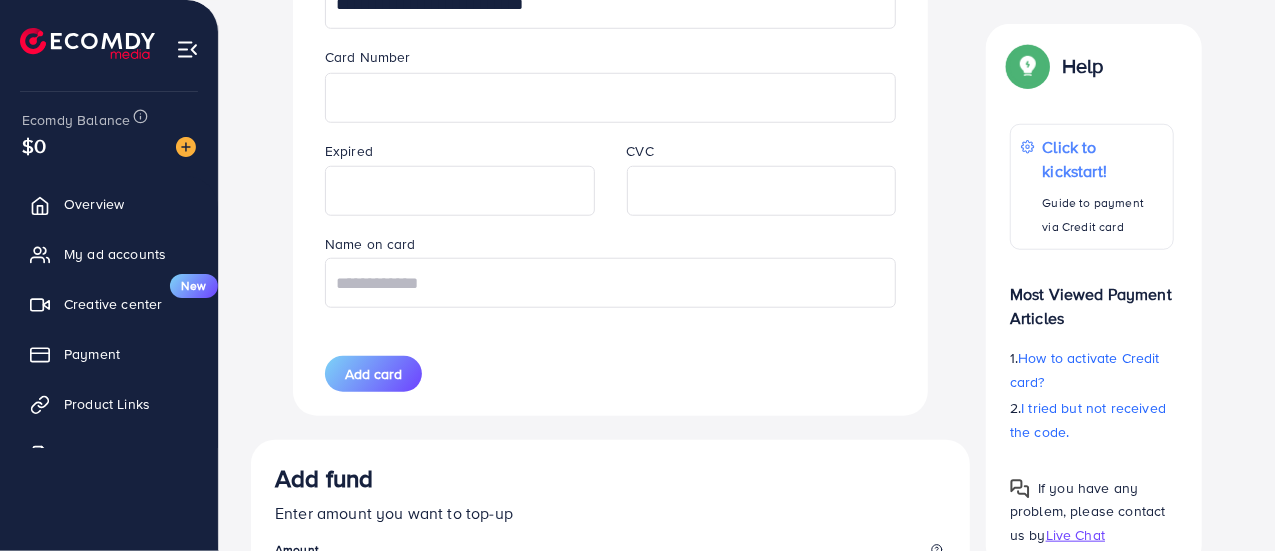 scroll, scrollTop: 833, scrollLeft: 0, axis: vertical 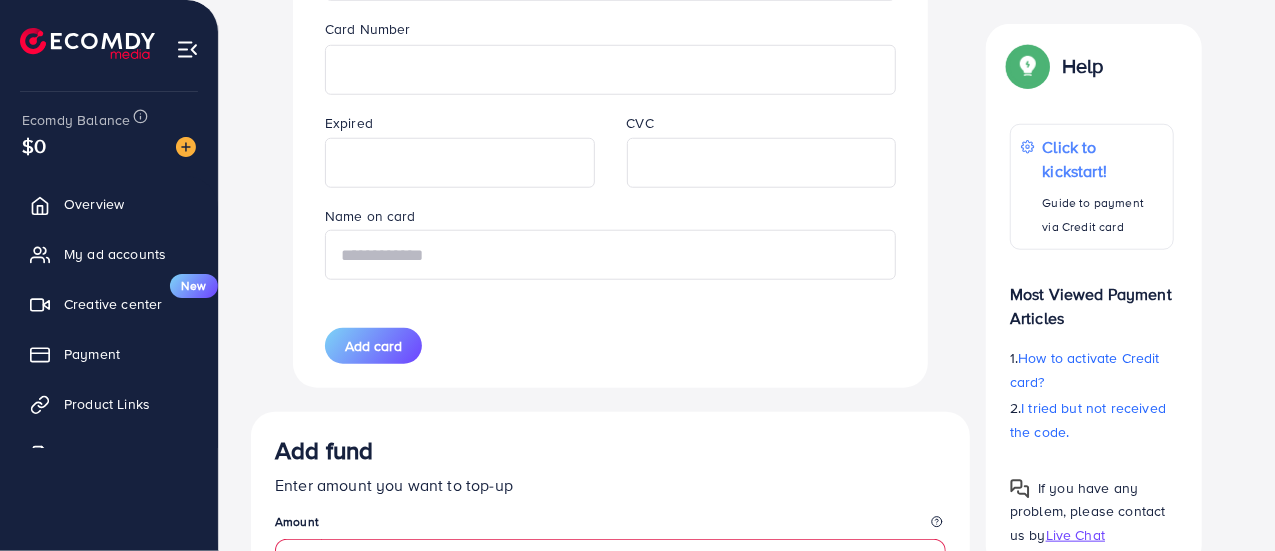 click at bounding box center [610, 255] 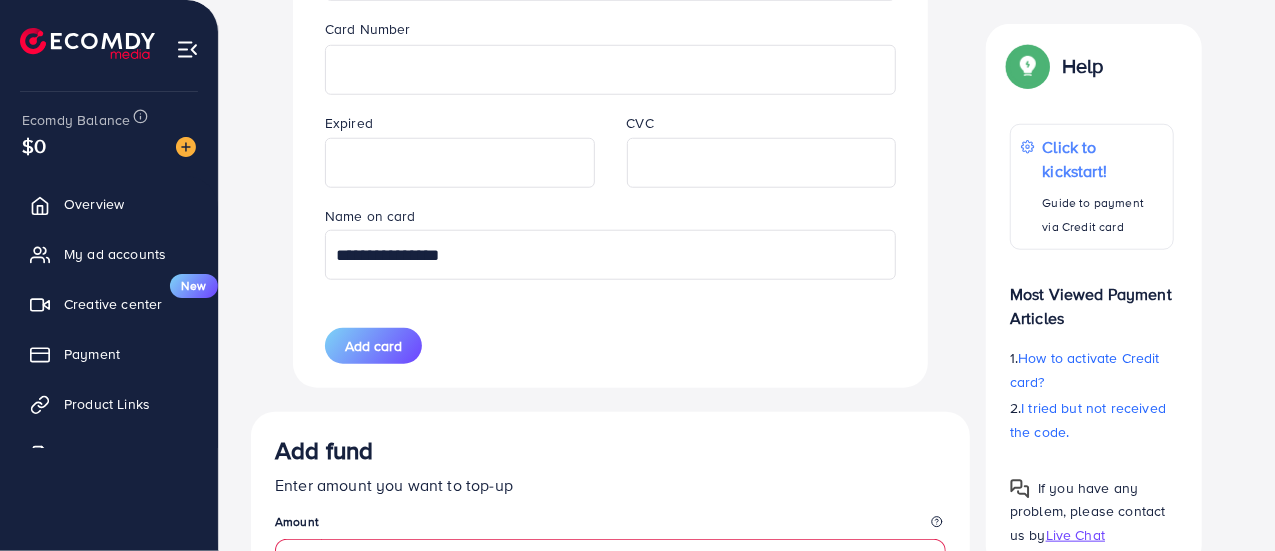 type on "**********" 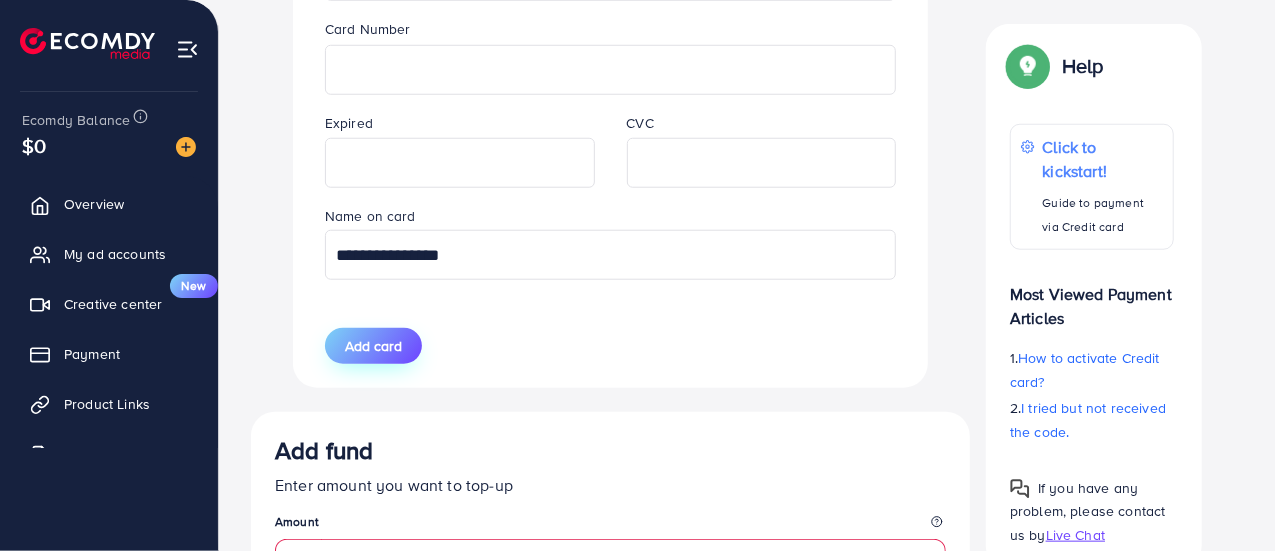 click on "Add card" at bounding box center (373, 346) 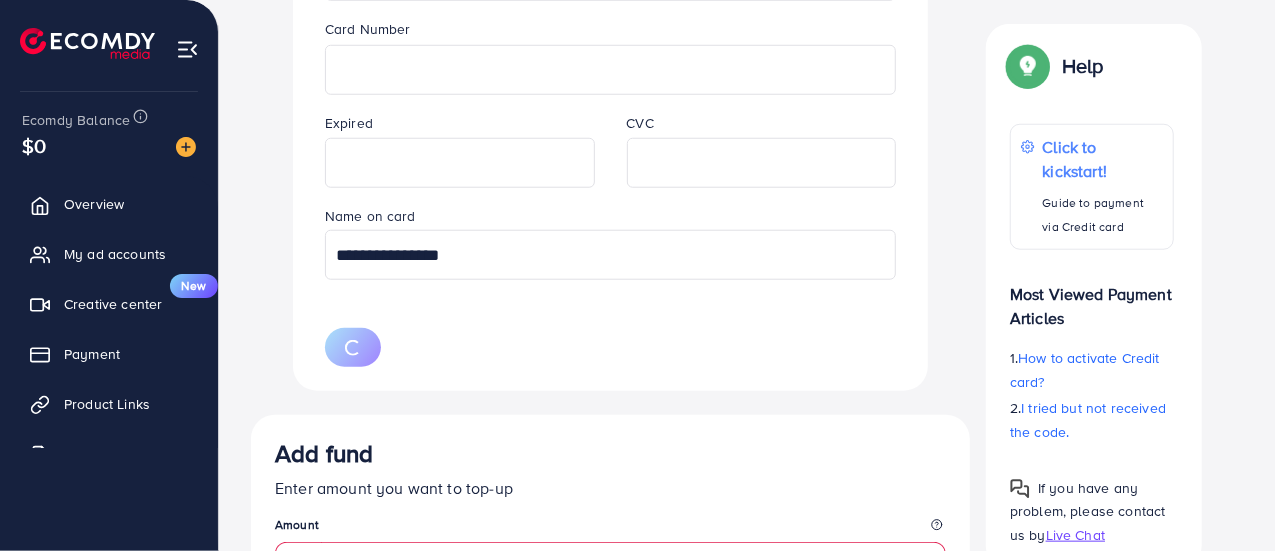 type 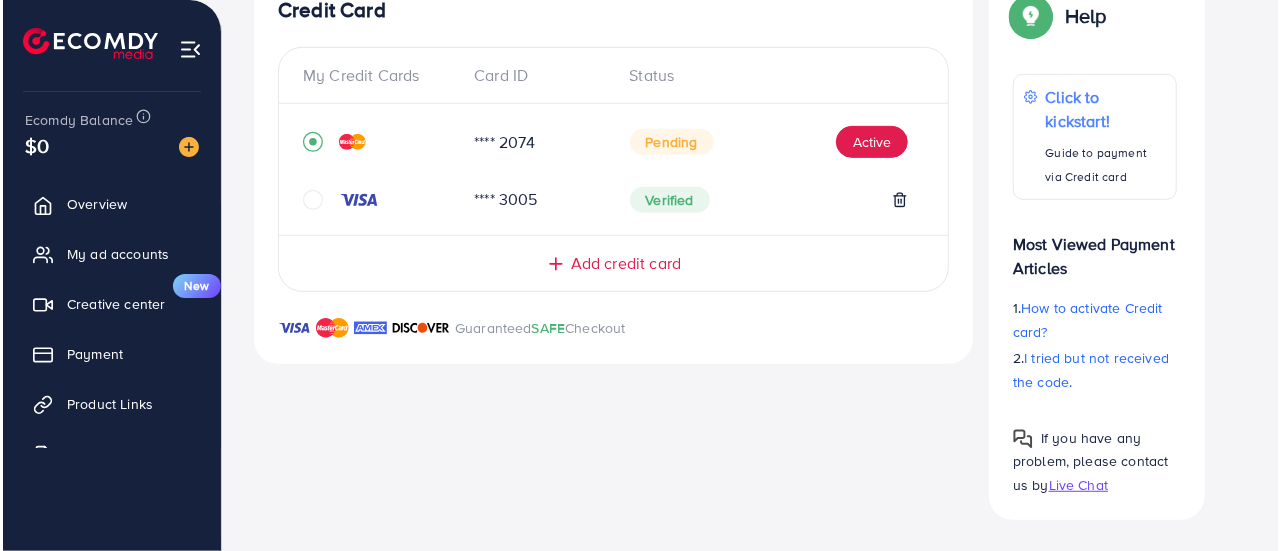 scroll, scrollTop: 239, scrollLeft: 0, axis: vertical 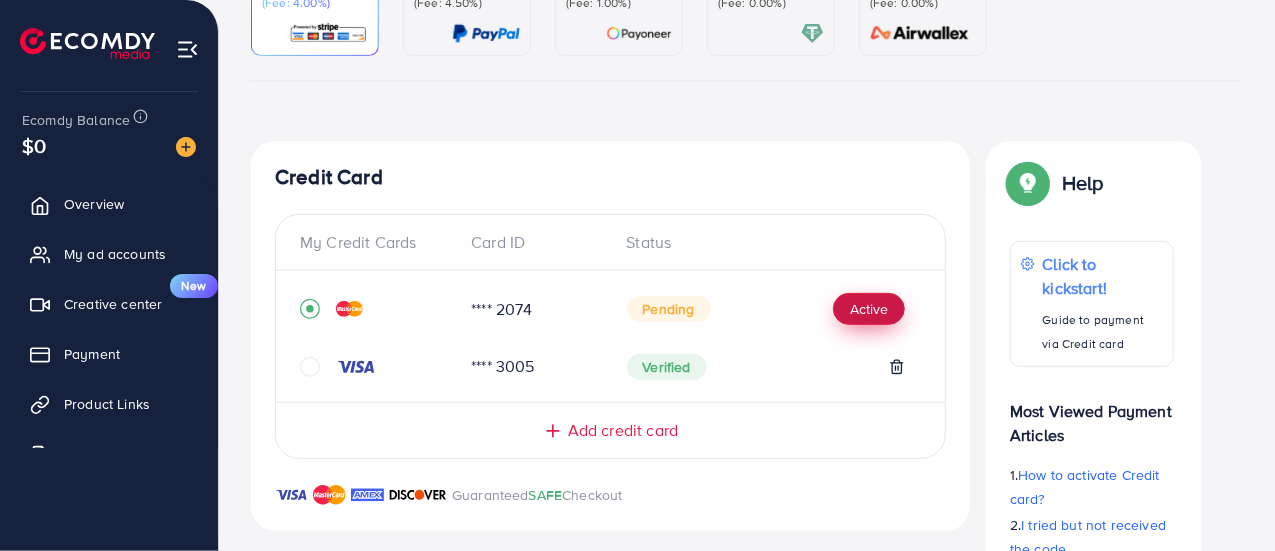 click on "Active" at bounding box center [869, 309] 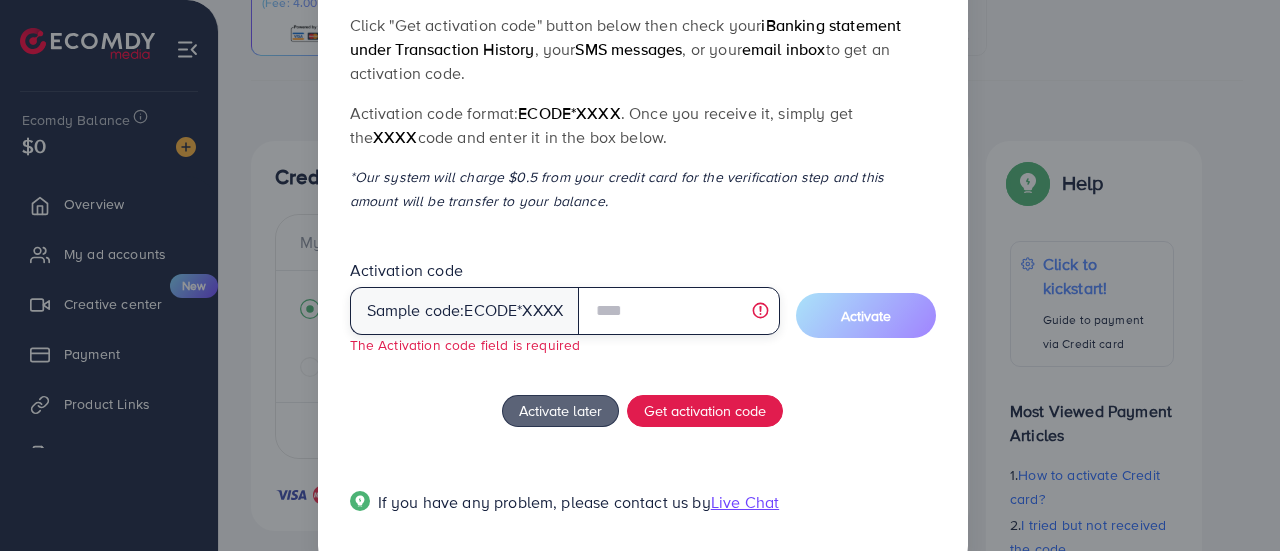 scroll, scrollTop: 166, scrollLeft: 0, axis: vertical 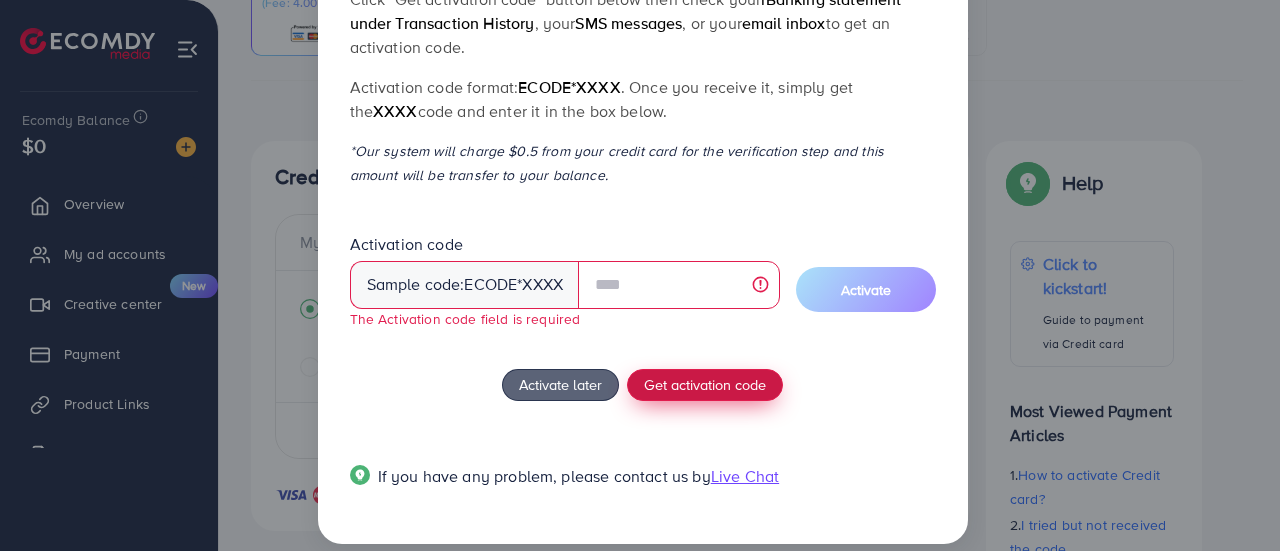 click on "Get activation code" at bounding box center [705, 384] 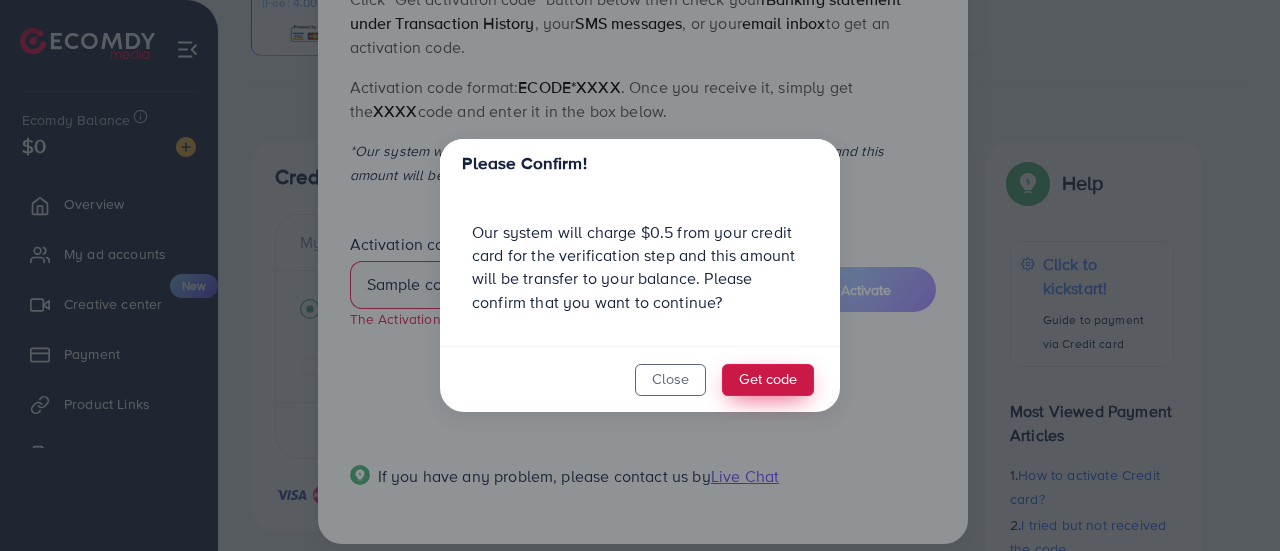 click on "Get code" at bounding box center [768, 380] 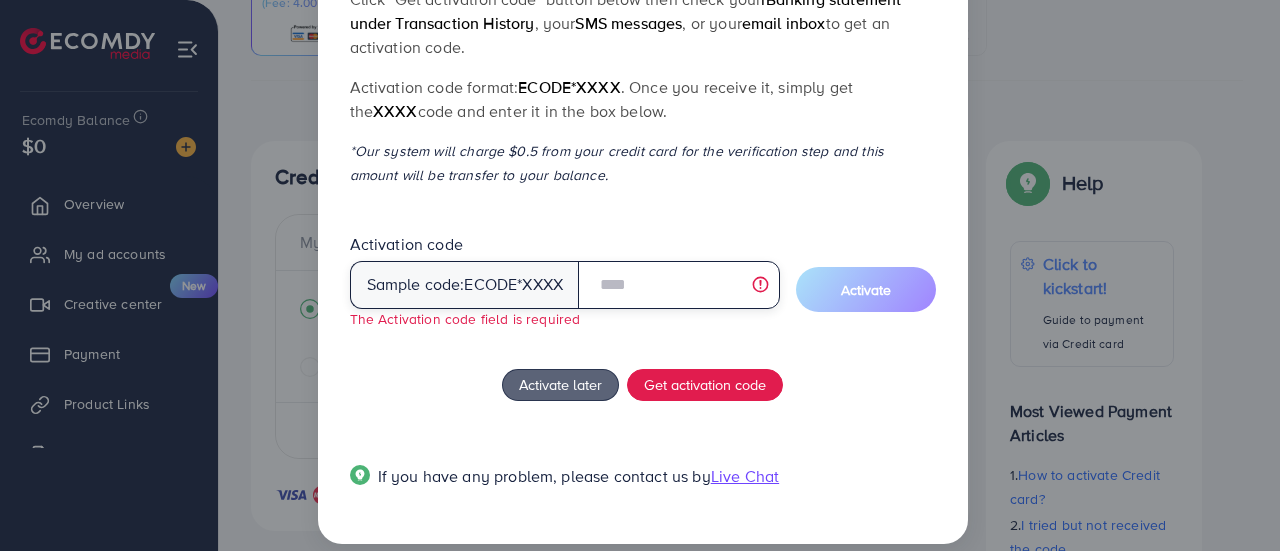 click at bounding box center (678, 285) 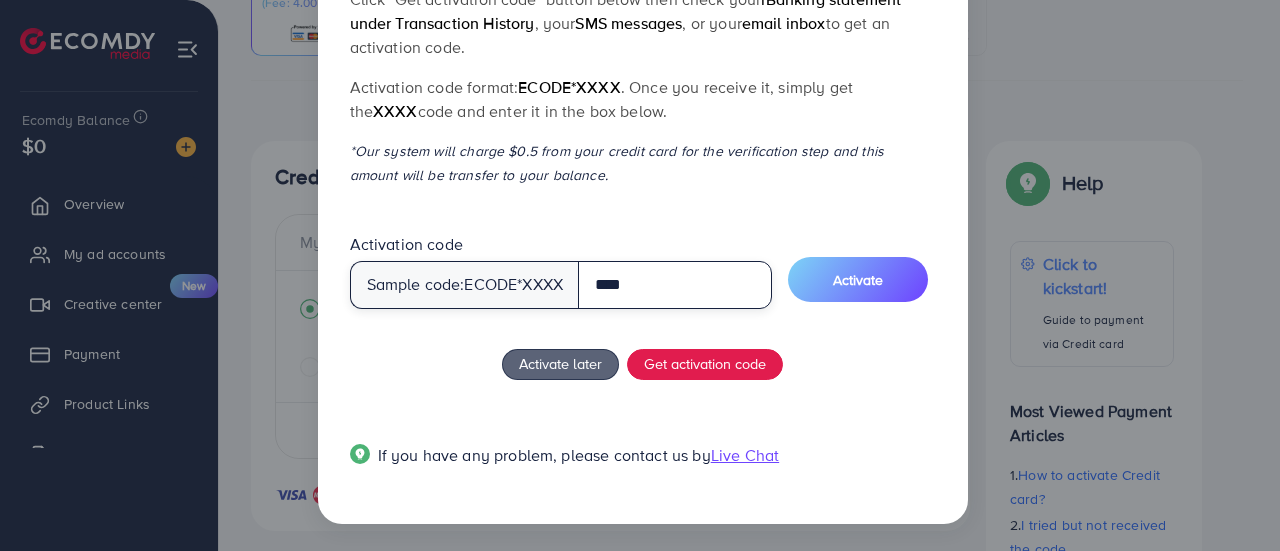 scroll, scrollTop: 166, scrollLeft: 0, axis: vertical 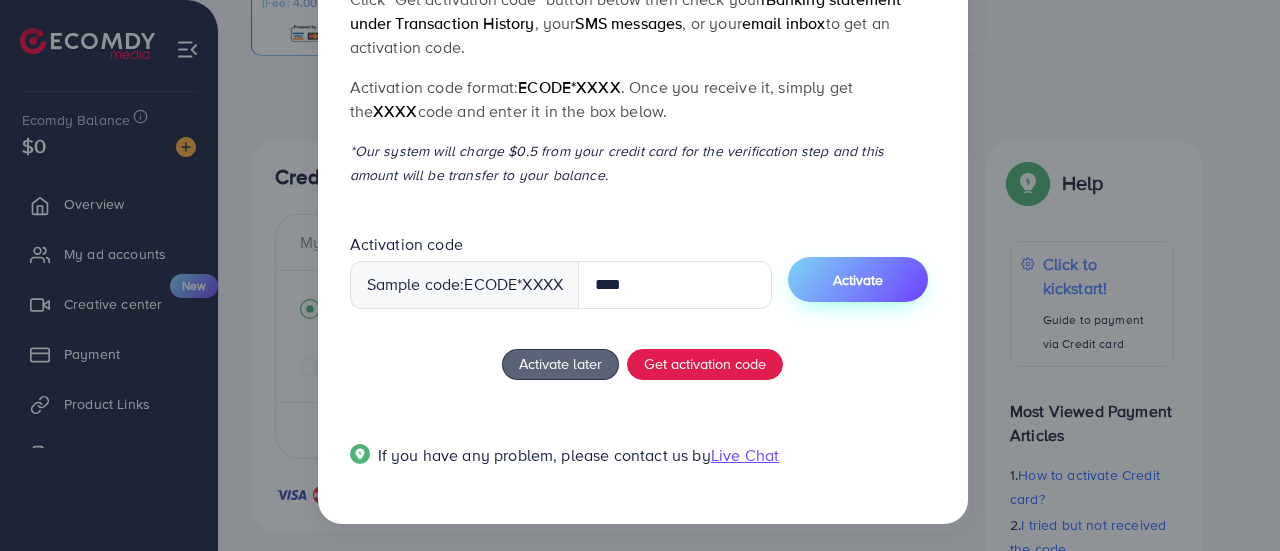 click on "Activate" at bounding box center (858, 280) 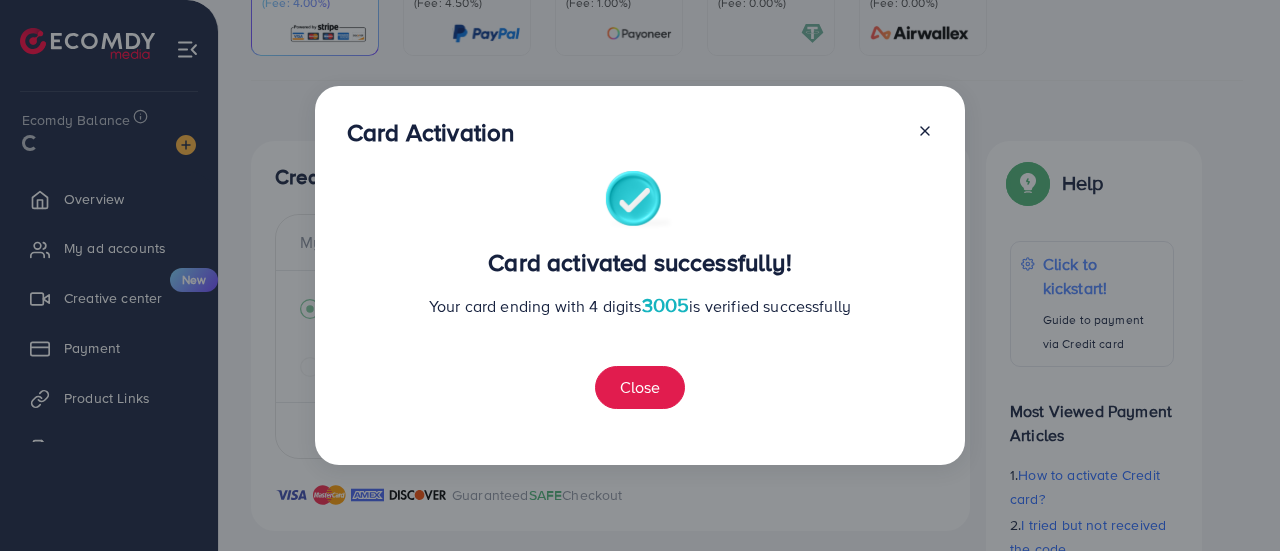 scroll, scrollTop: 0, scrollLeft: 0, axis: both 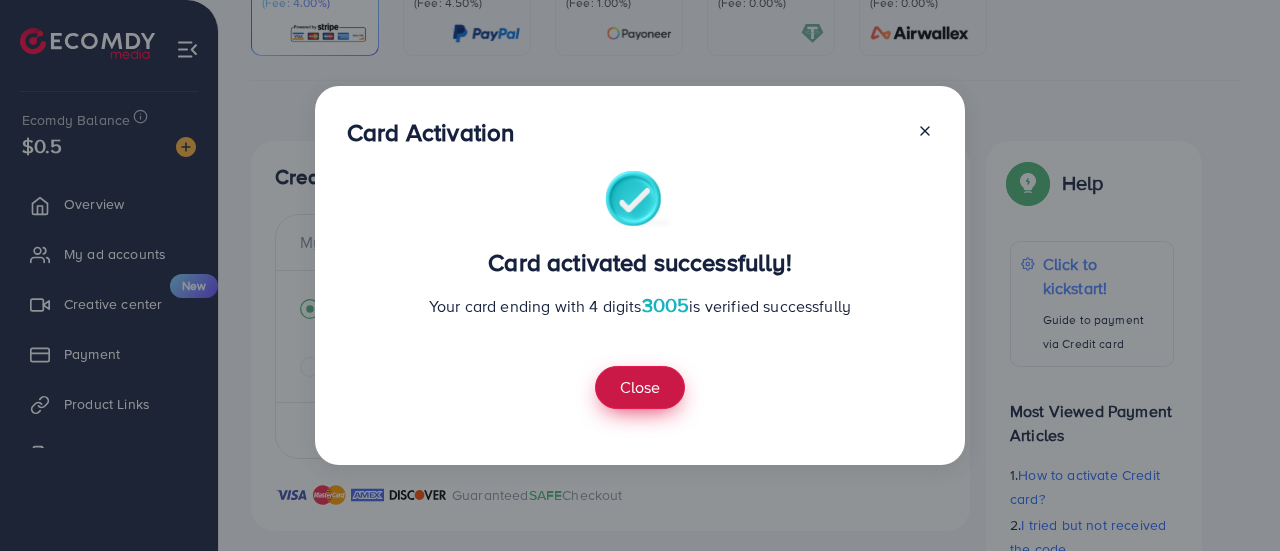 click on "Close" at bounding box center [640, 387] 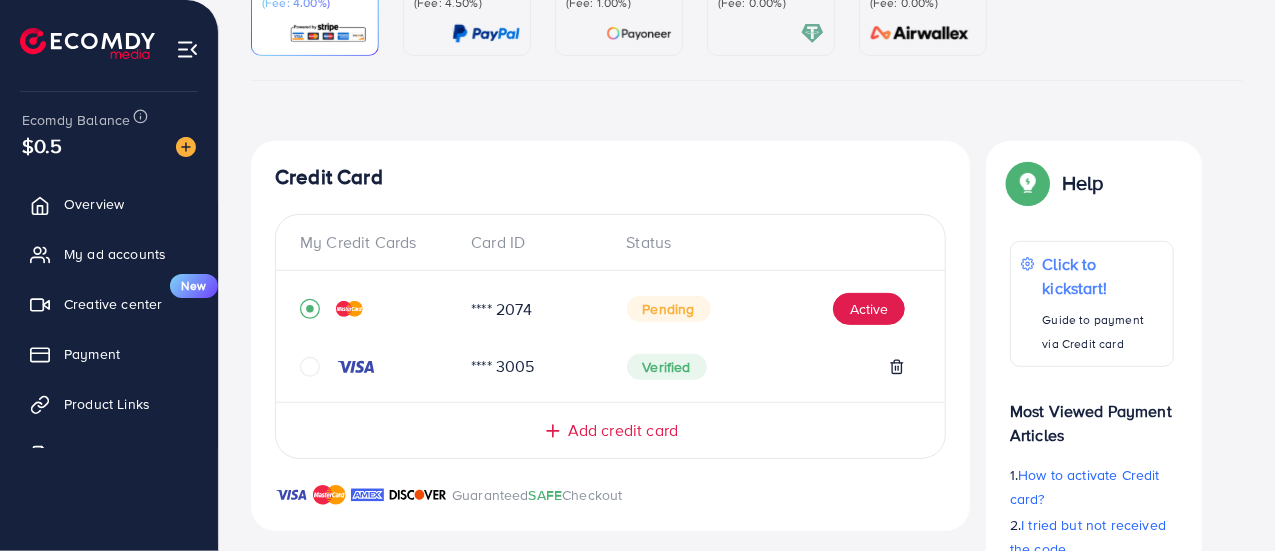 click on "Credit Card My Credit Cards Card ID Status **** 2074 Pending Active **** 3005 Verified Add credit card Guaranteed SAFE Checkout" at bounding box center (610, 336) 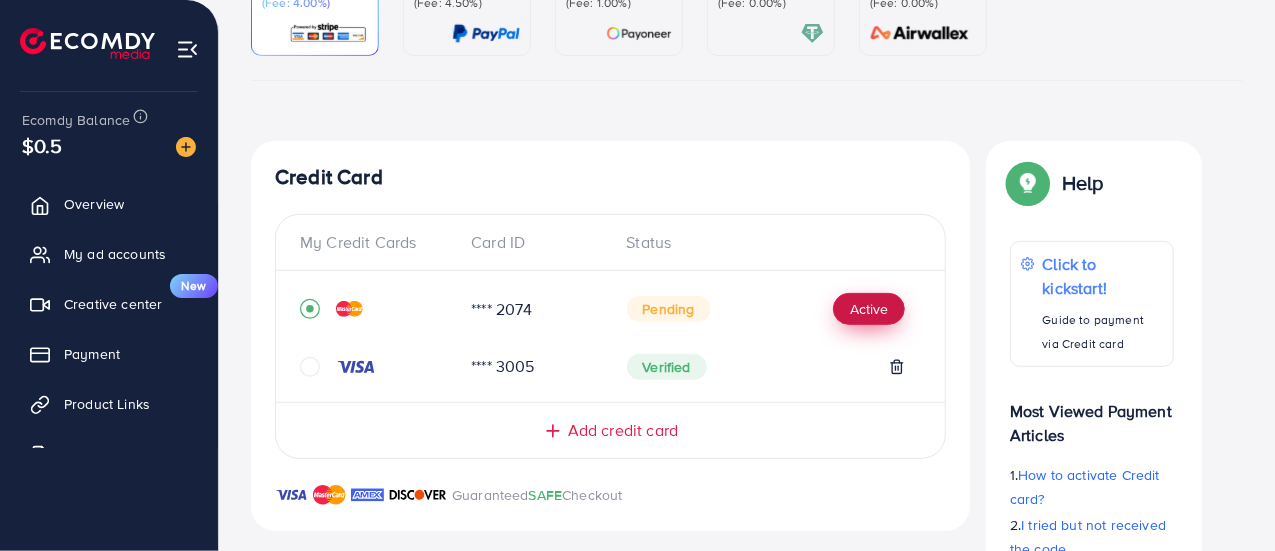 click on "Active" at bounding box center (869, 309) 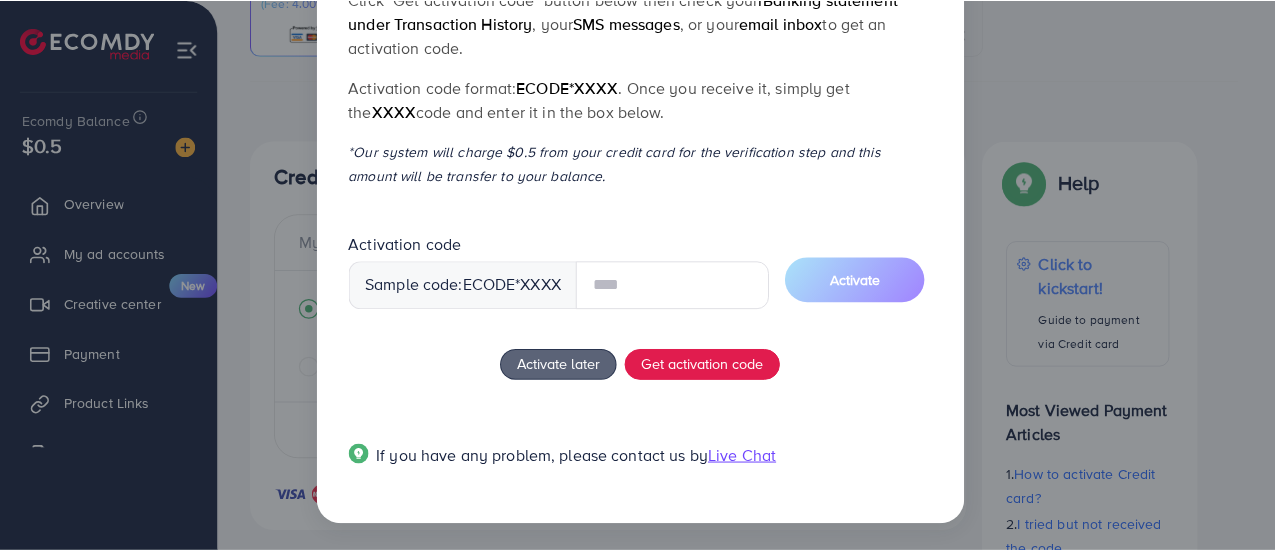 scroll, scrollTop: 0, scrollLeft: 0, axis: both 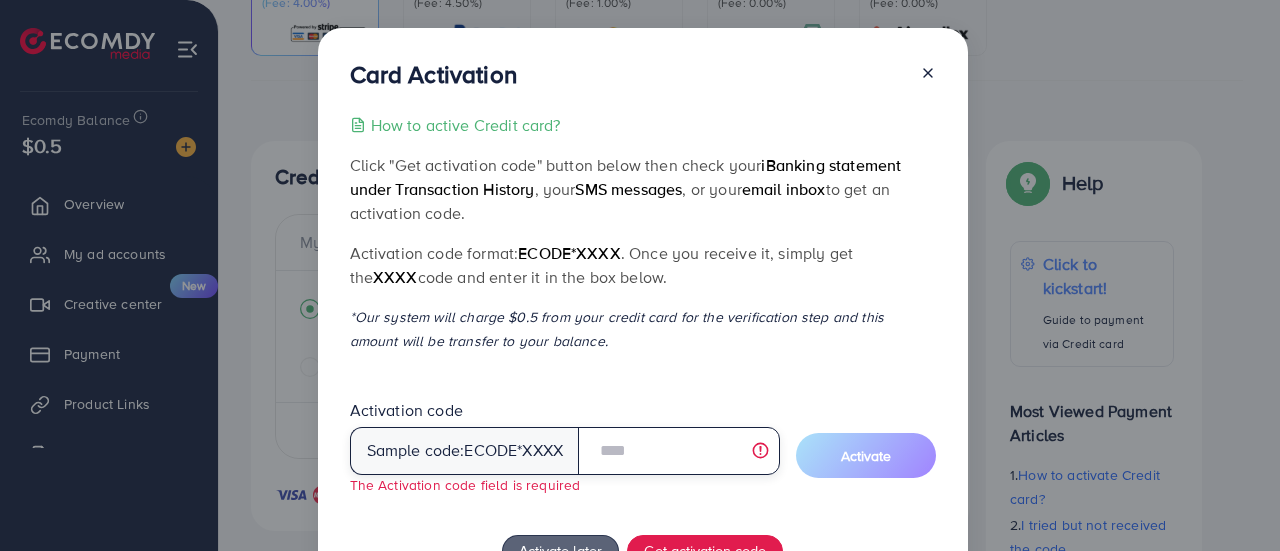 click at bounding box center (678, 451) 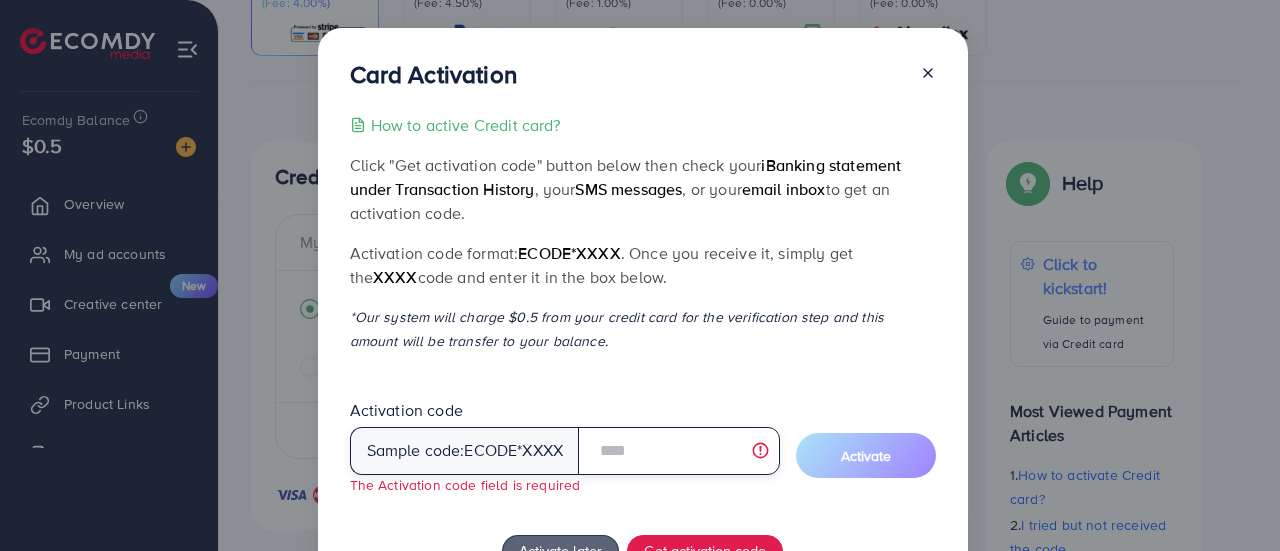 type on "****" 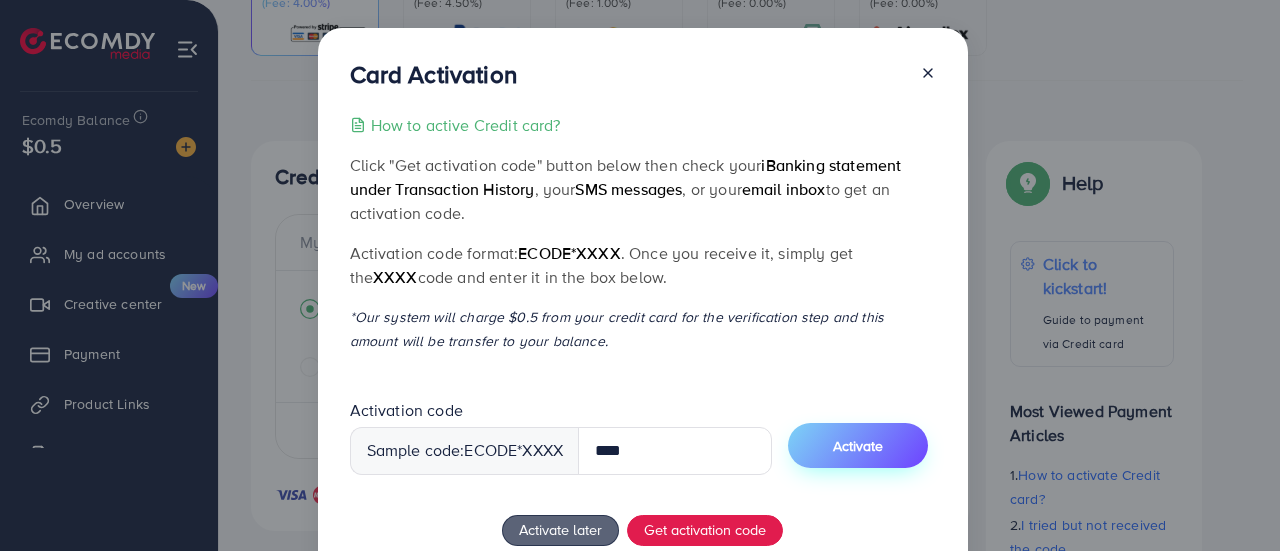 click on "Activate" at bounding box center [858, 446] 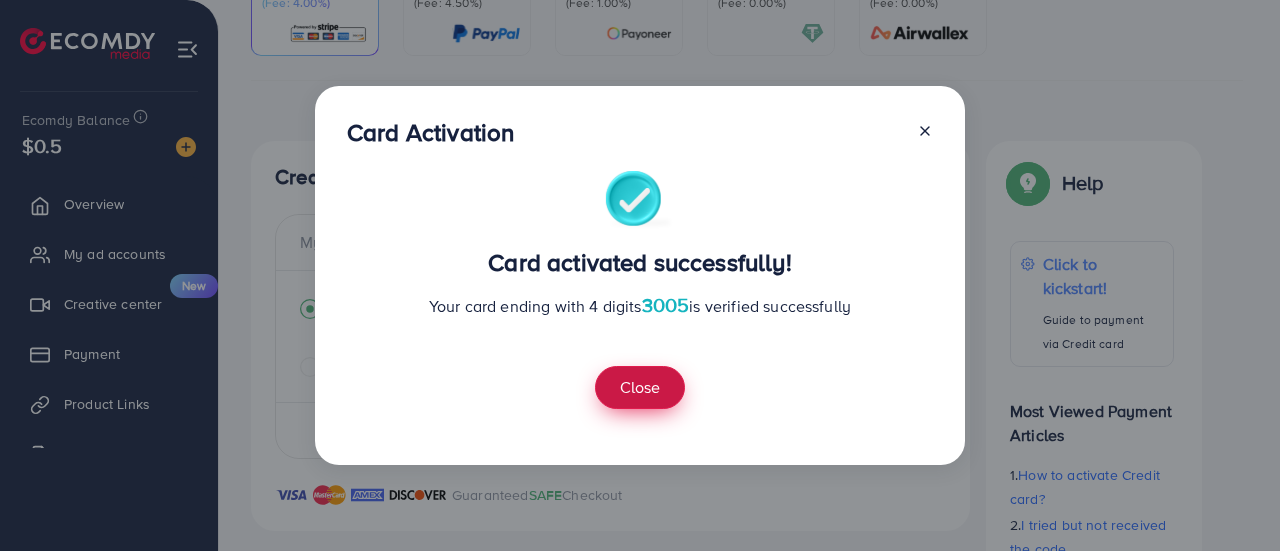 click on "Close" at bounding box center (640, 387) 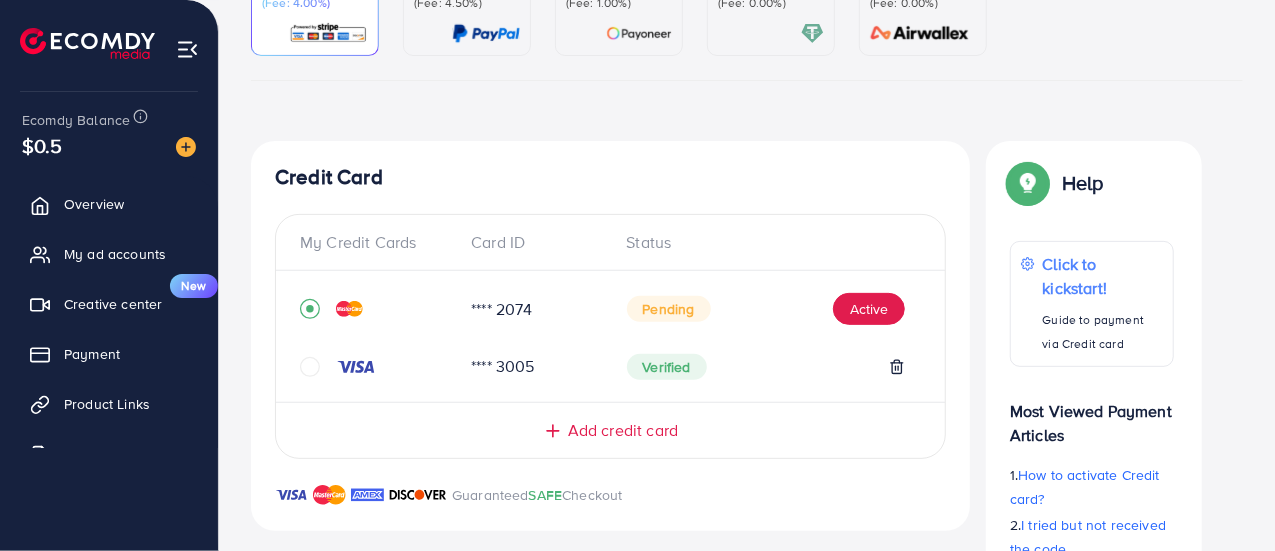 click 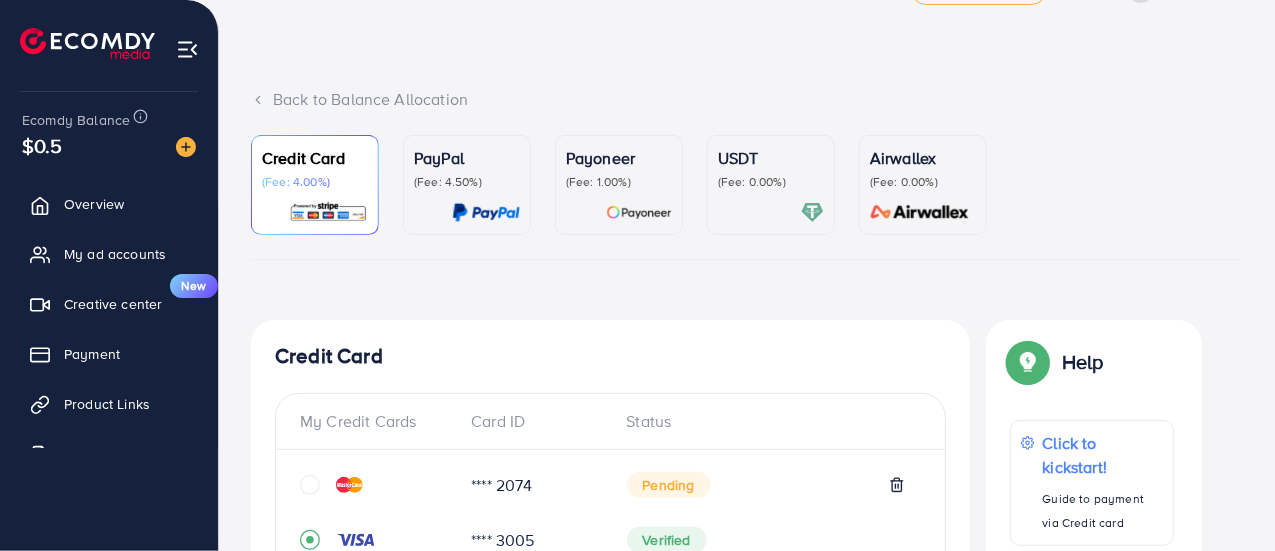 scroll, scrollTop: 226, scrollLeft: 0, axis: vertical 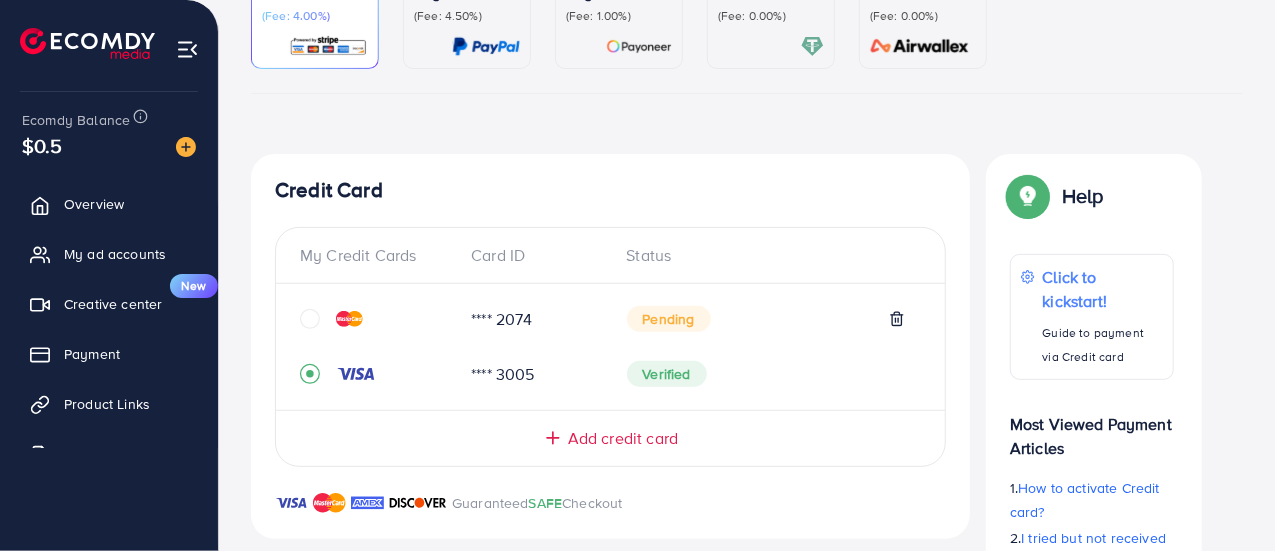 click 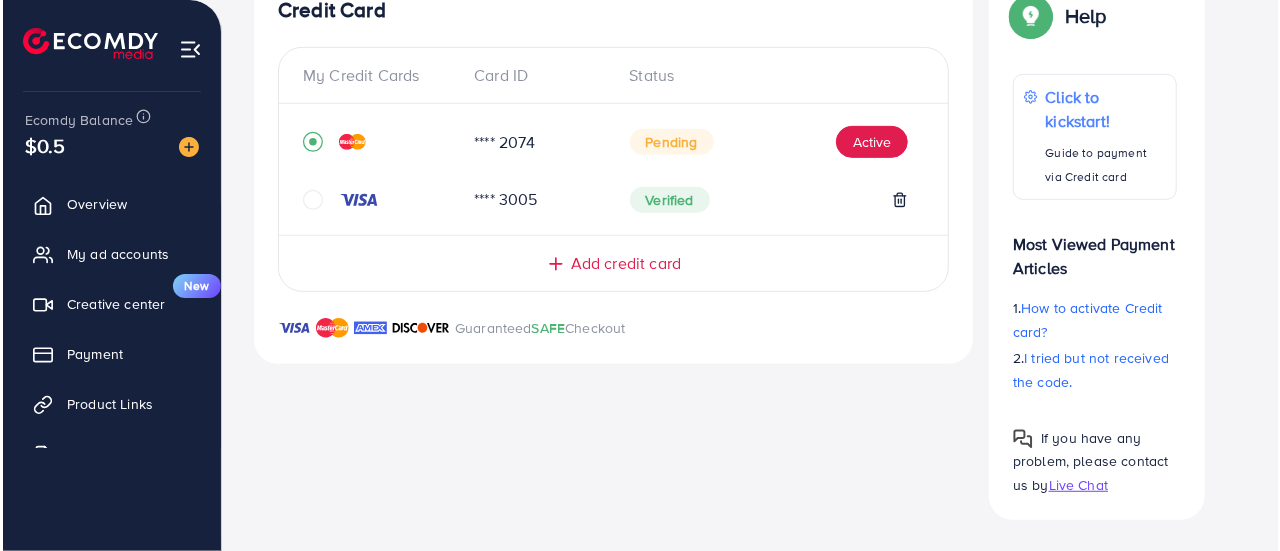 scroll, scrollTop: 239, scrollLeft: 0, axis: vertical 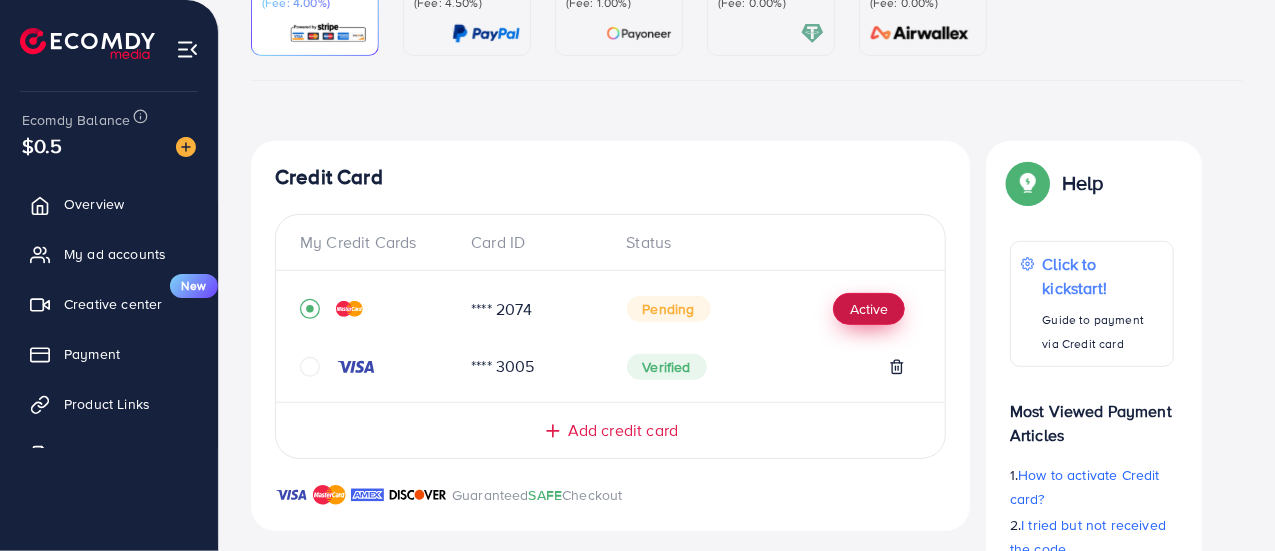 click on "Active" at bounding box center [869, 309] 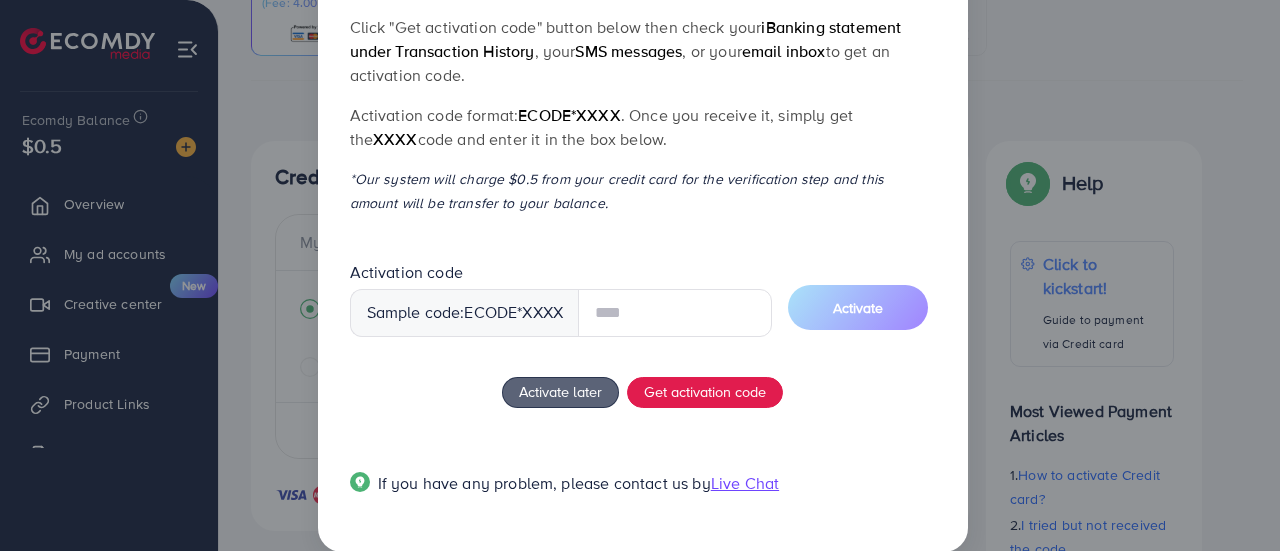 scroll, scrollTop: 166, scrollLeft: 0, axis: vertical 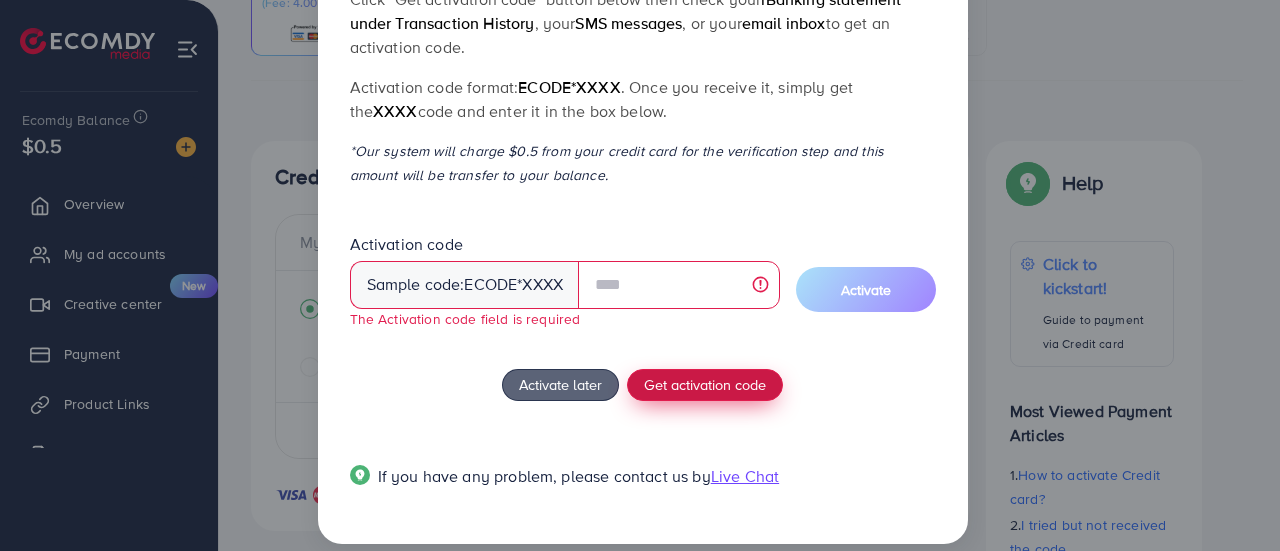 click on "Get activation code" at bounding box center [705, 384] 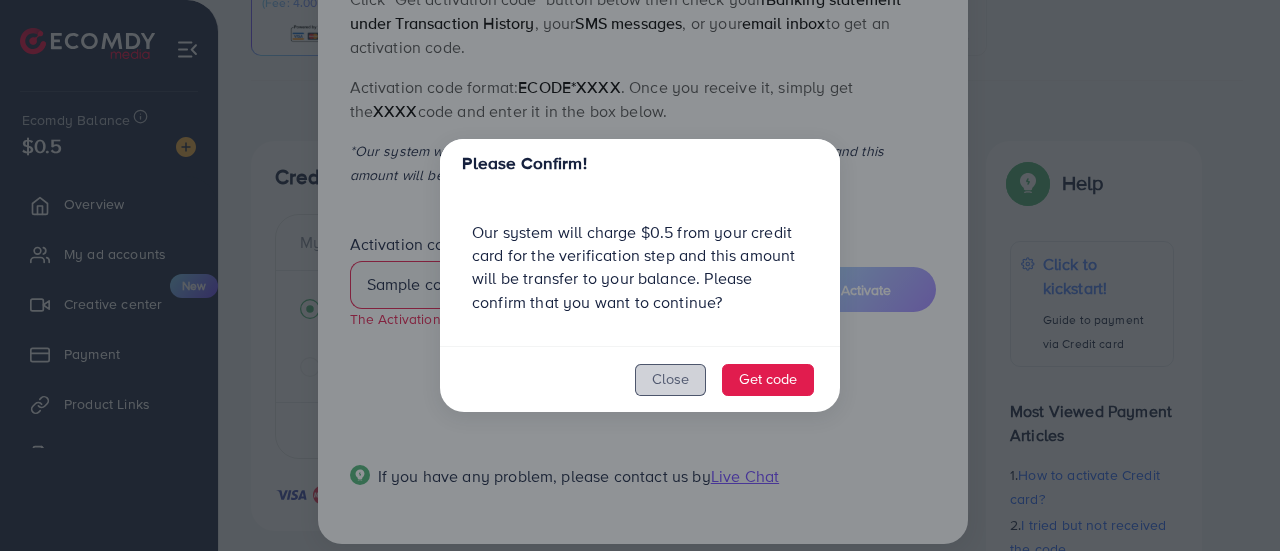 click on "Close" at bounding box center (670, 380) 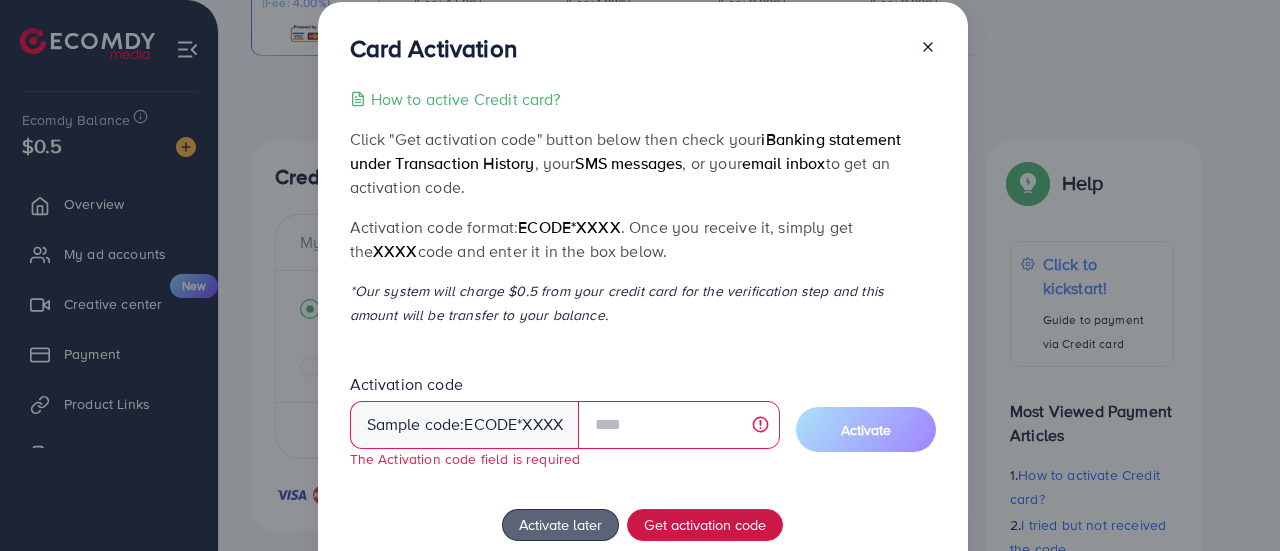 scroll, scrollTop: 0, scrollLeft: 0, axis: both 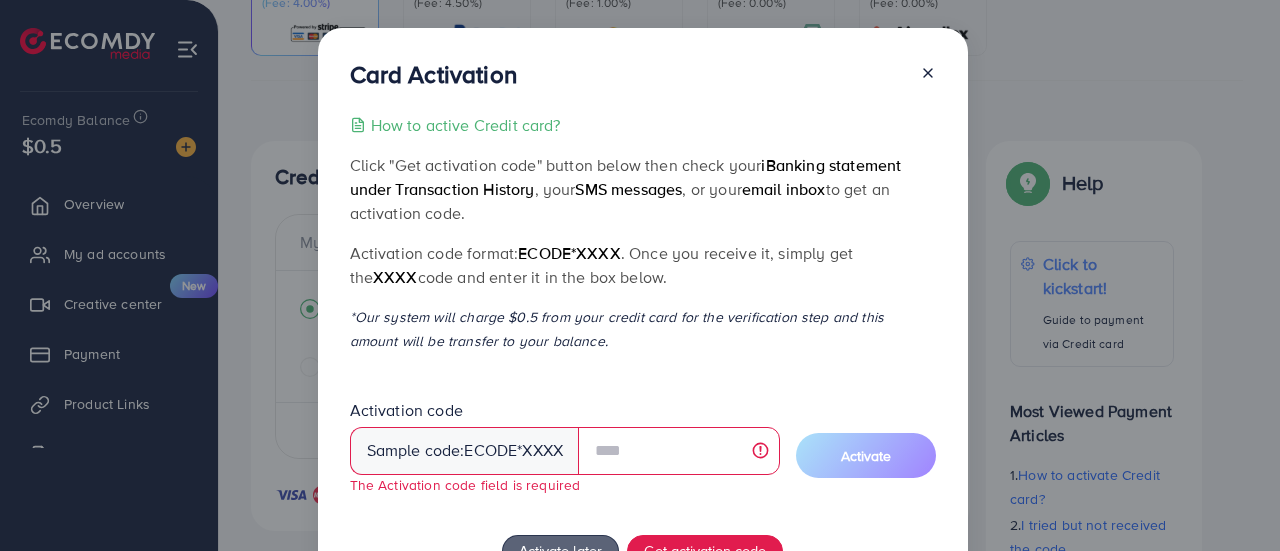 click on "How to active Credit card?" at bounding box center [466, 125] 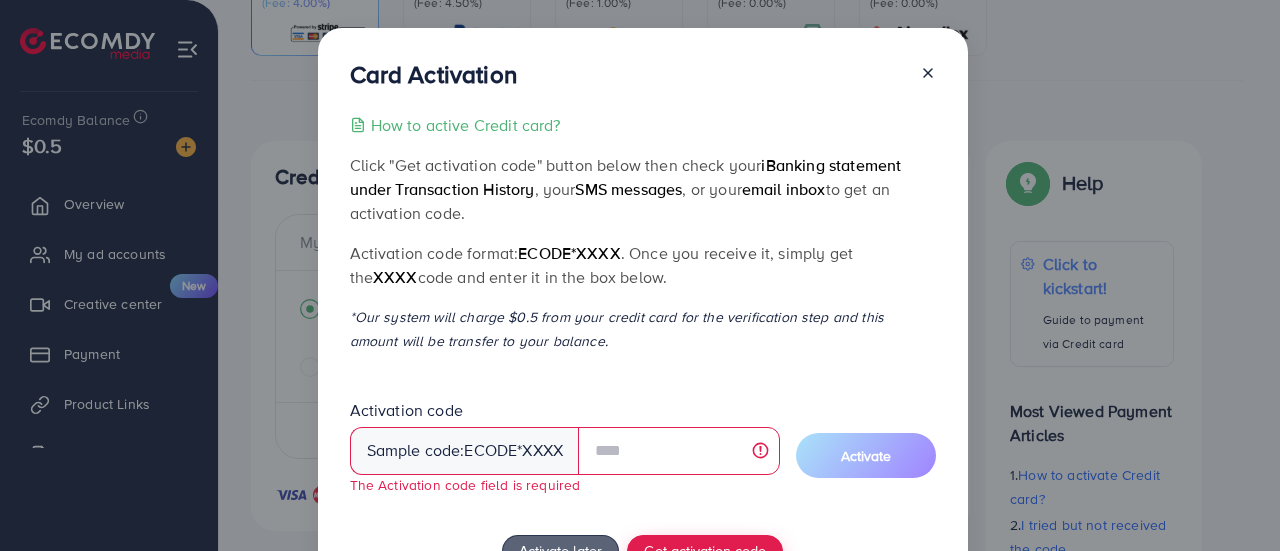 scroll, scrollTop: 166, scrollLeft: 0, axis: vertical 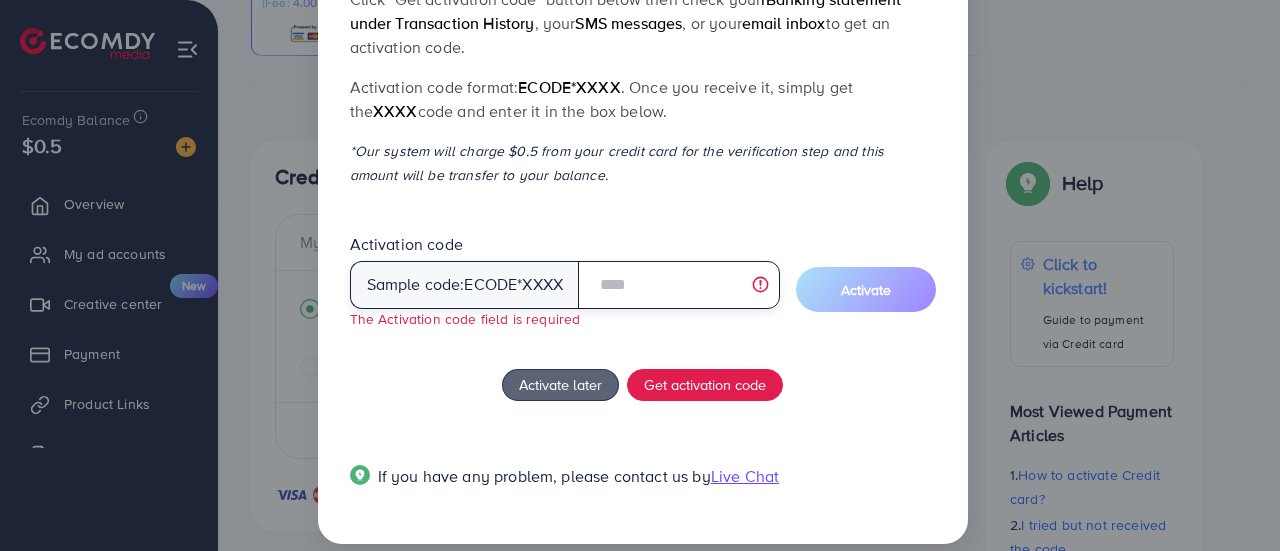 click at bounding box center [678, 285] 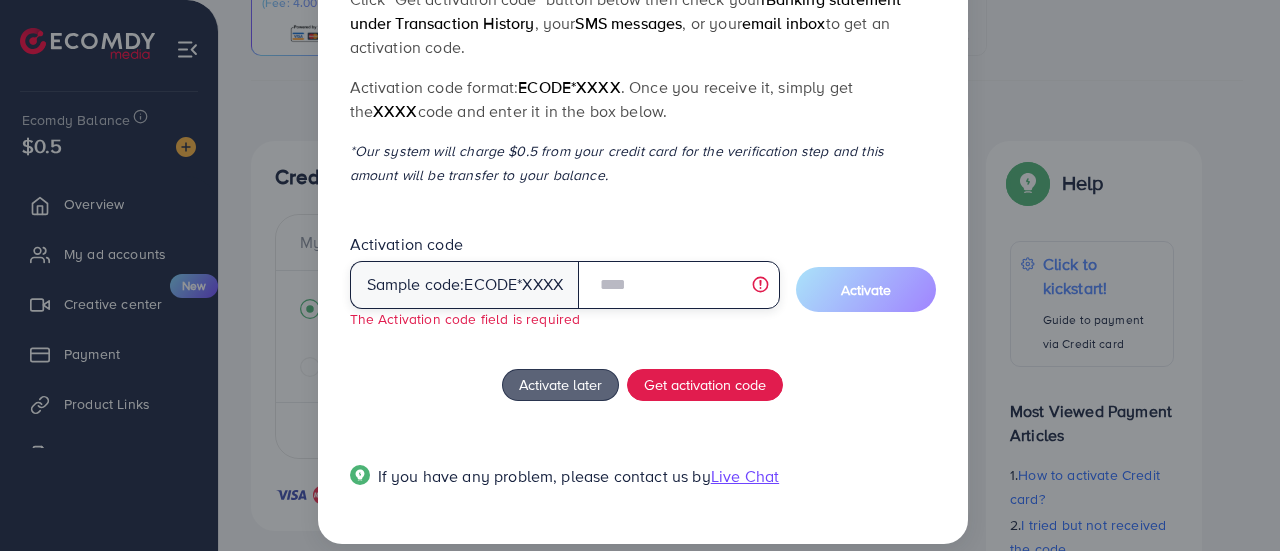 click at bounding box center [678, 285] 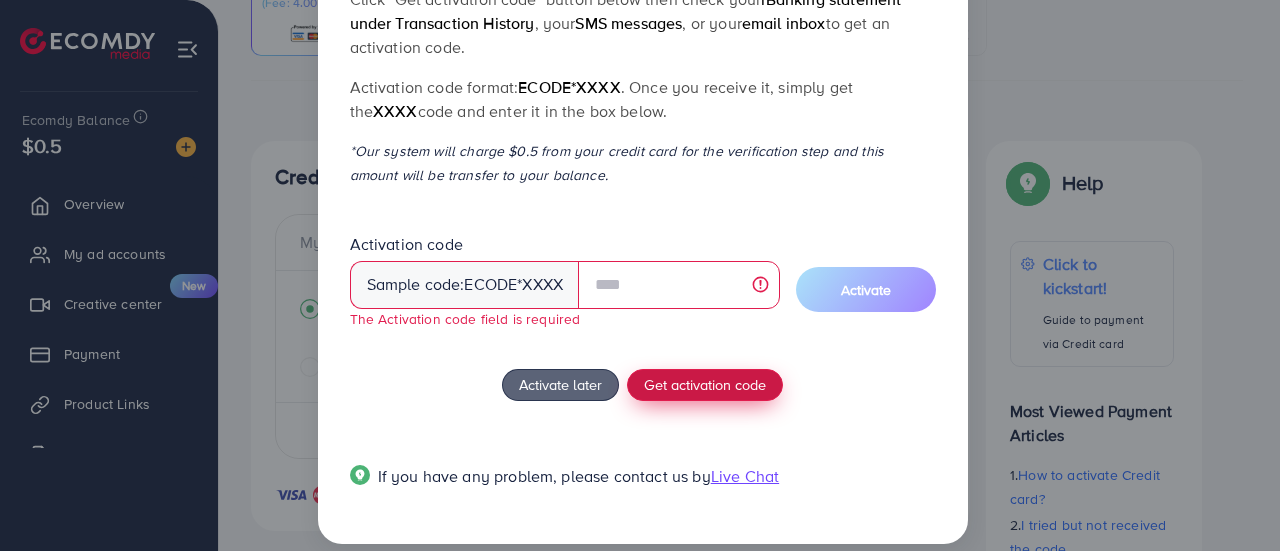 click on "Get activation code" at bounding box center (705, 384) 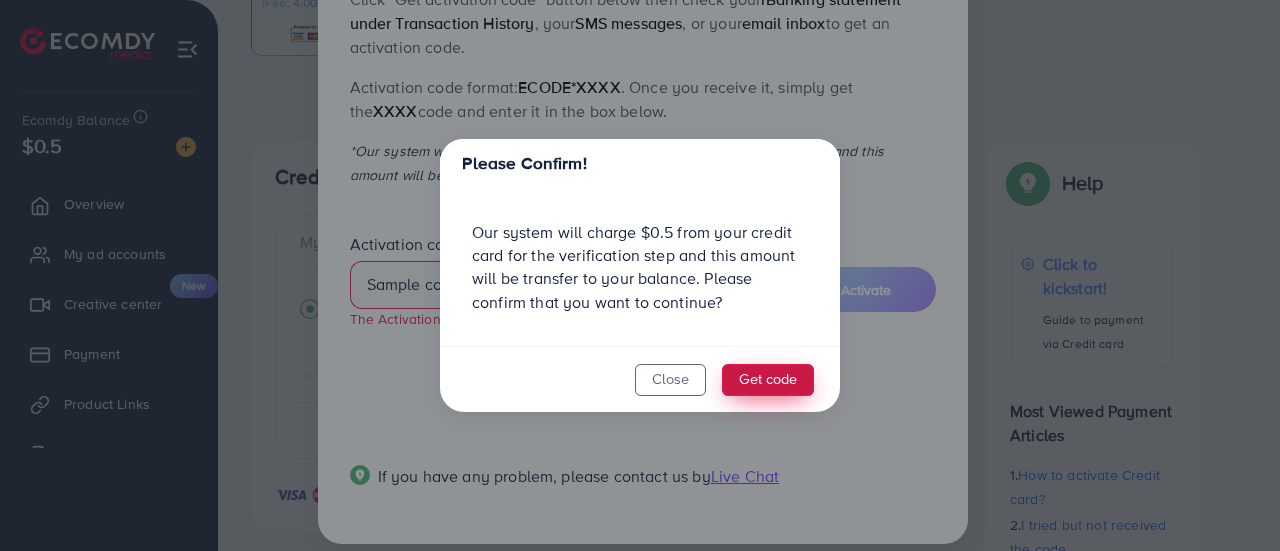 click on "Get code" at bounding box center (768, 380) 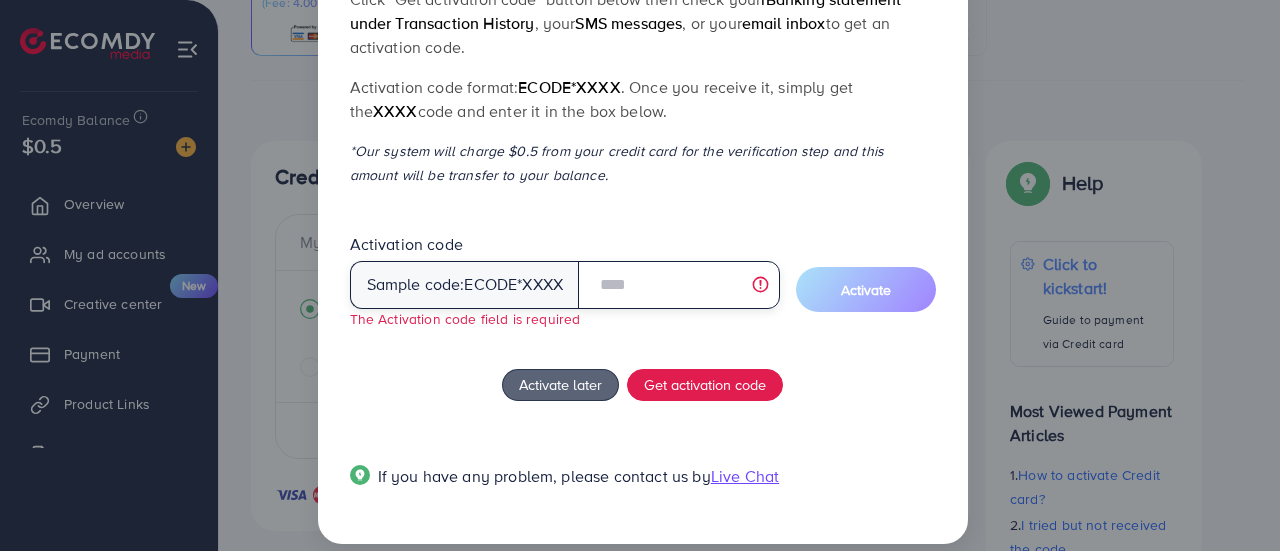 click at bounding box center [678, 285] 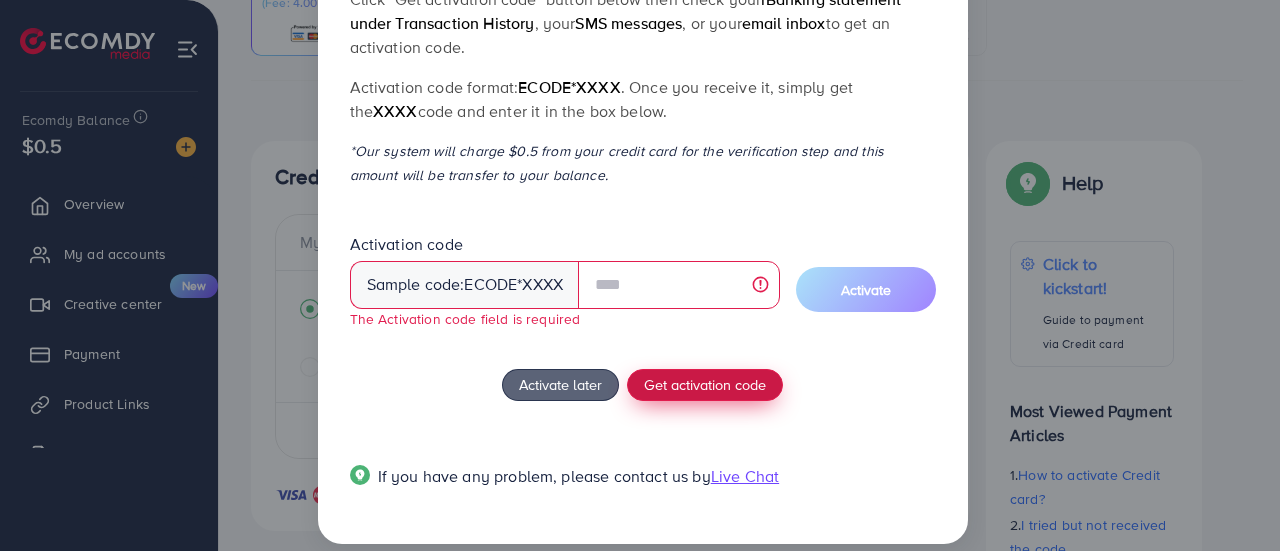 click on "Get activation code" at bounding box center [705, 384] 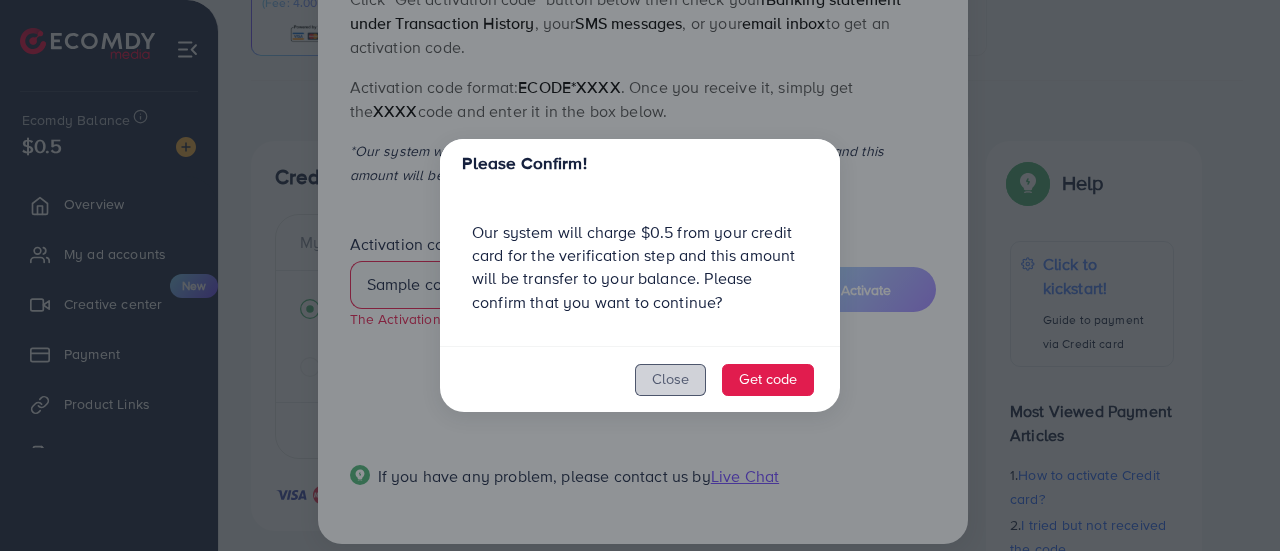 click on "Close" at bounding box center (670, 380) 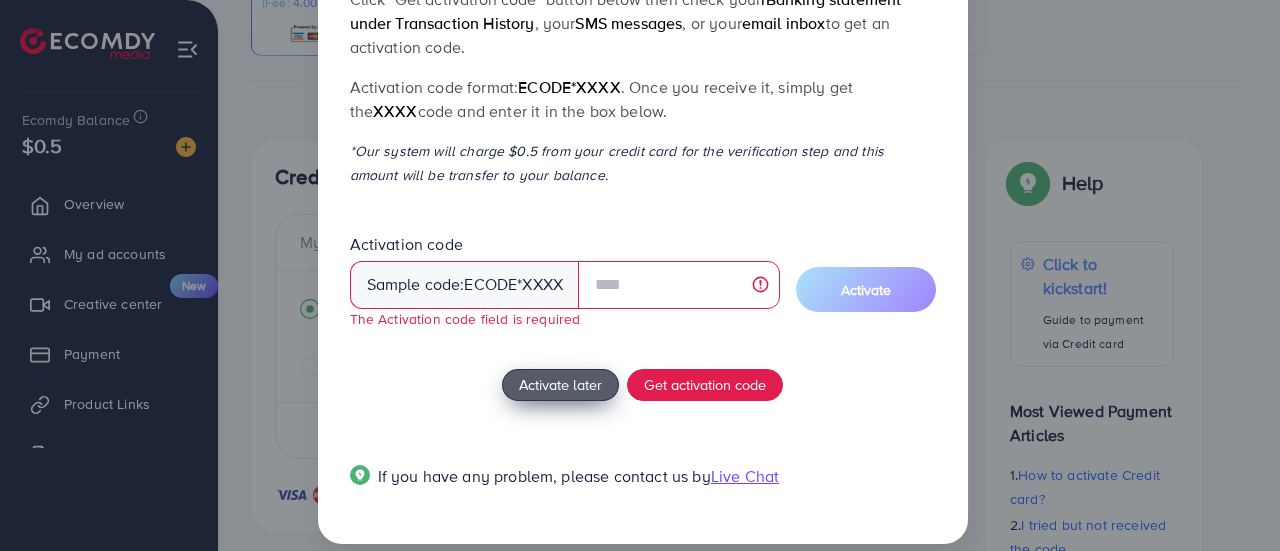 click on "Activate later" at bounding box center (560, 384) 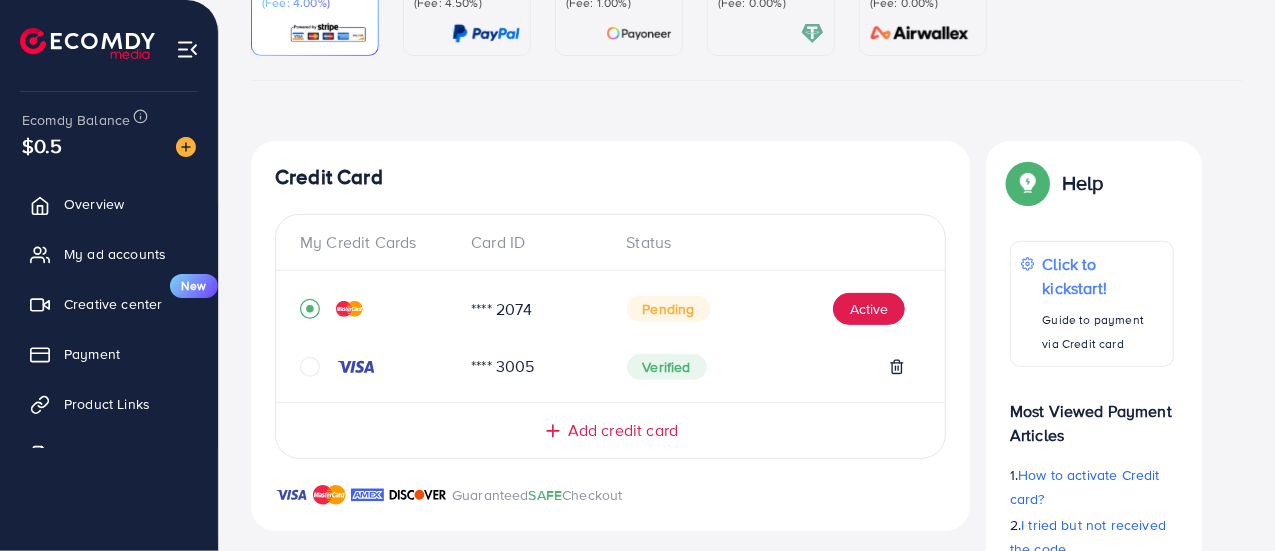 click on "$0.5" at bounding box center [42, 145] 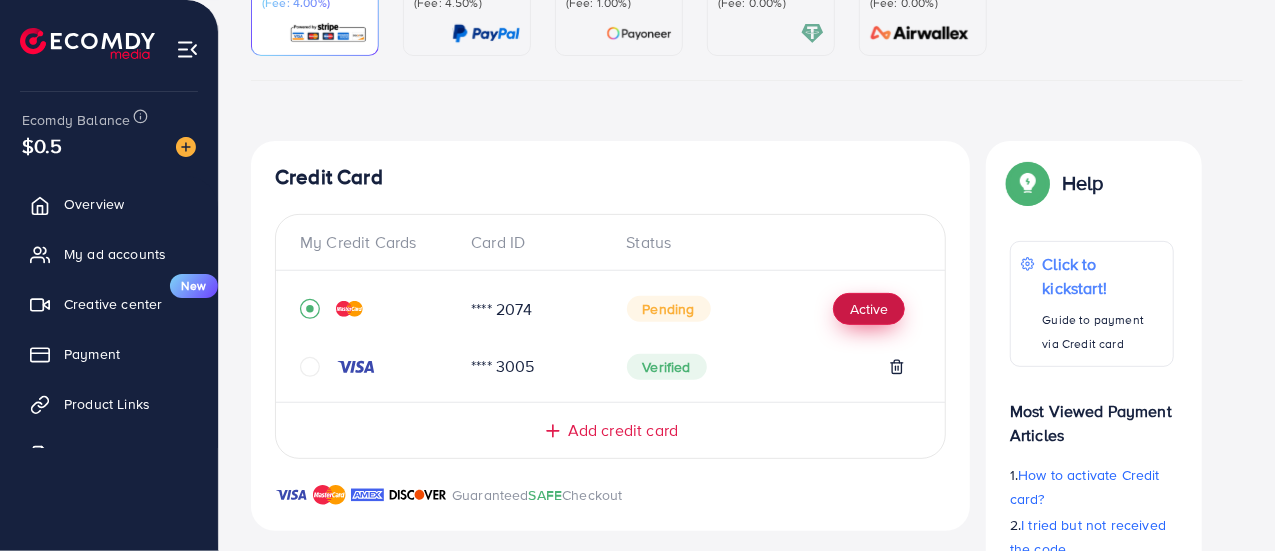 click on "Active" at bounding box center (869, 309) 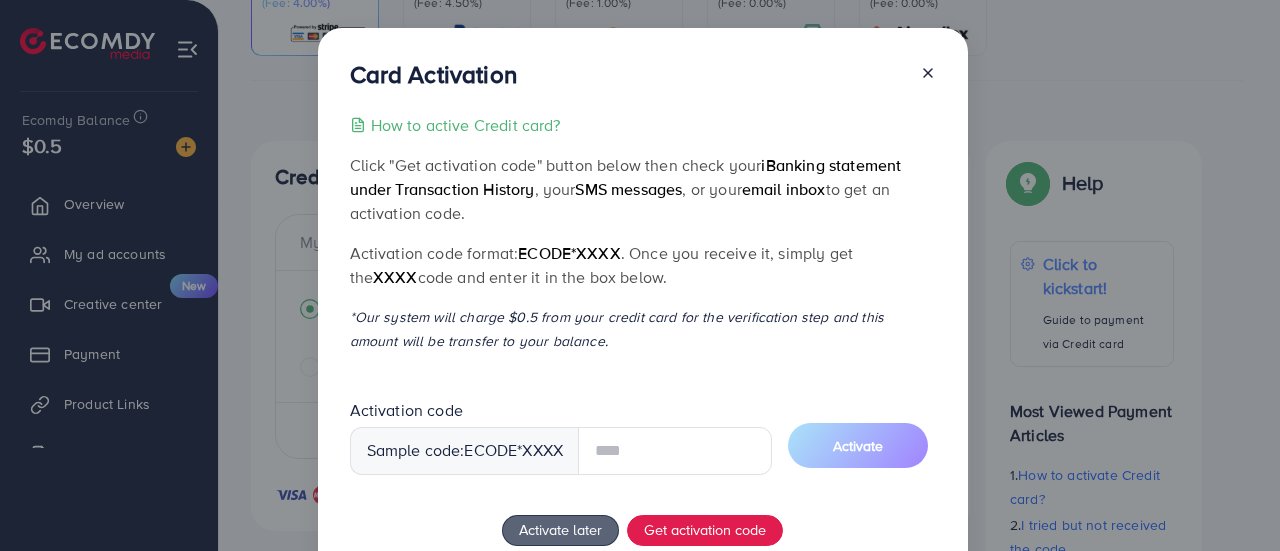 scroll, scrollTop: 166, scrollLeft: 0, axis: vertical 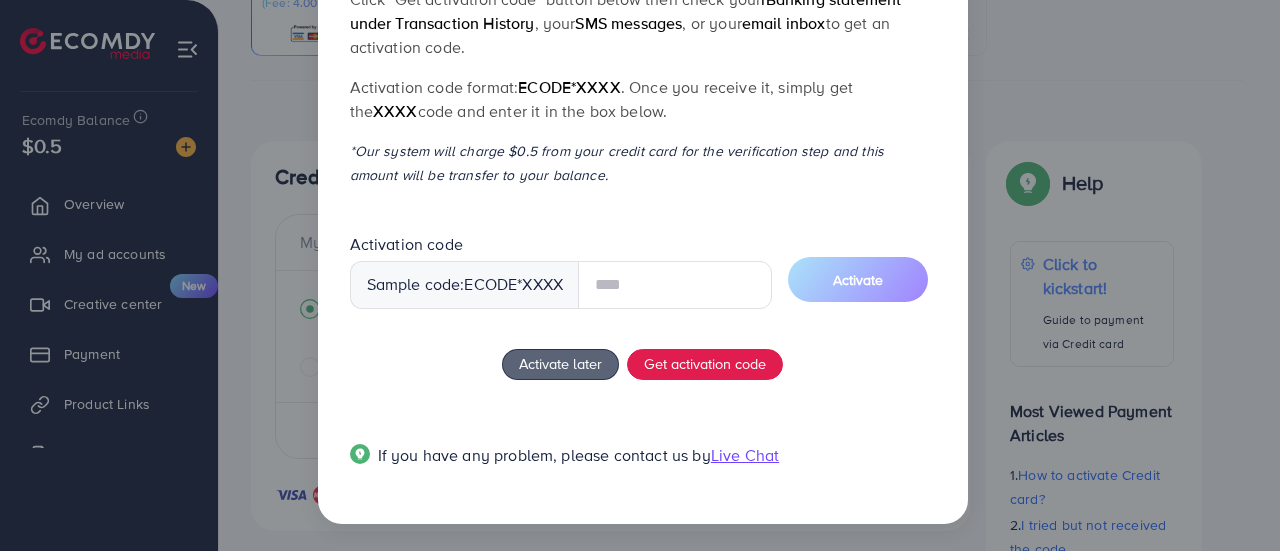 click at bounding box center [675, 285] 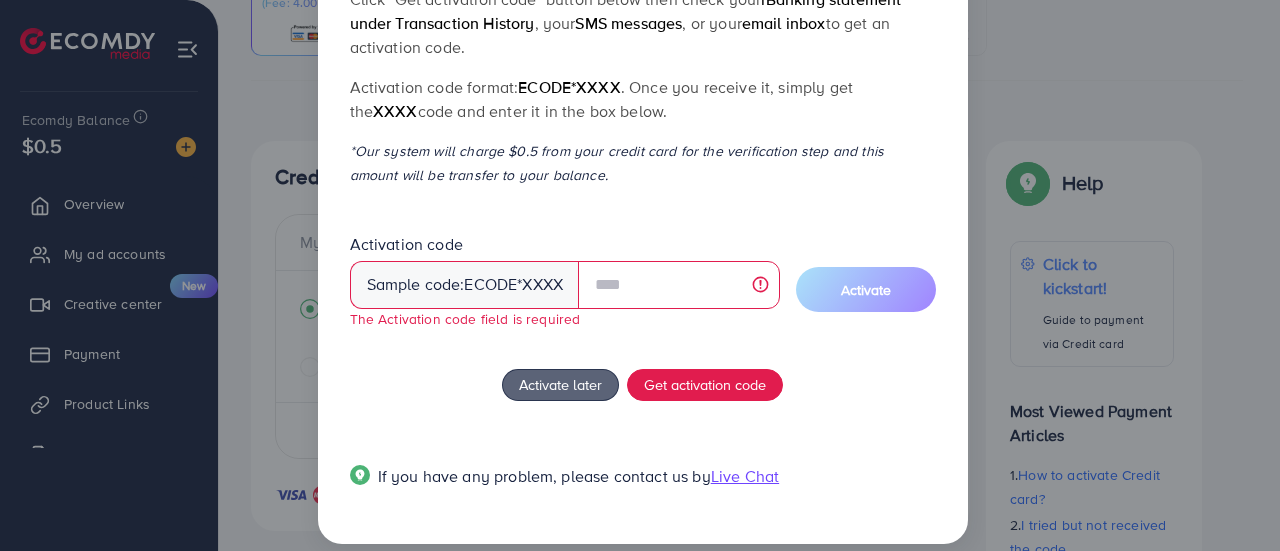 click on "ecode" at bounding box center [490, 284] 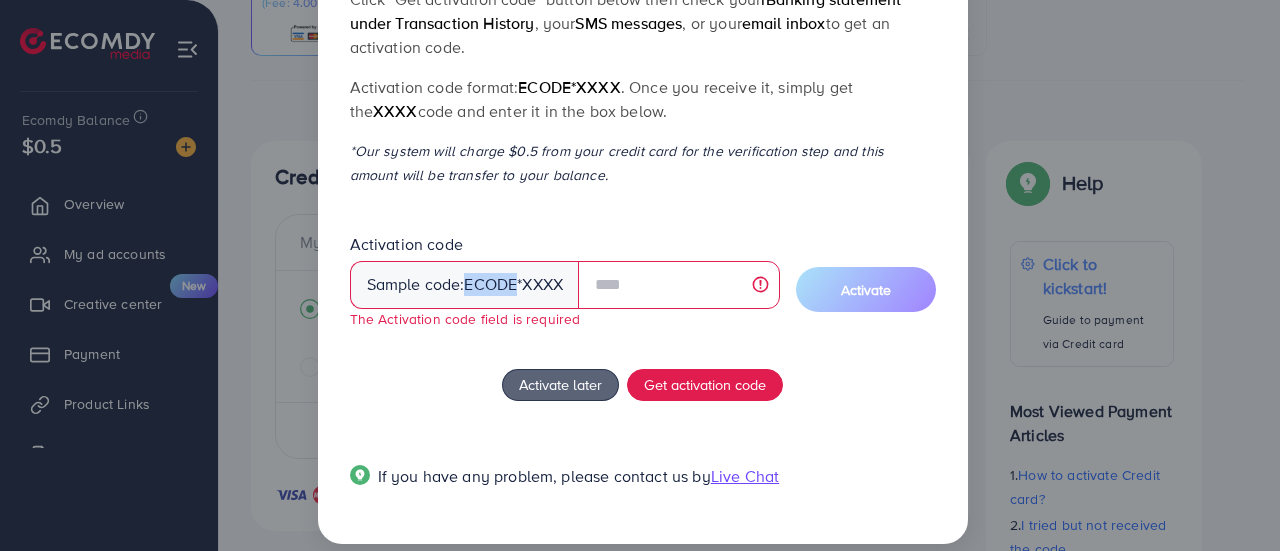 click on "ecode" at bounding box center (490, 284) 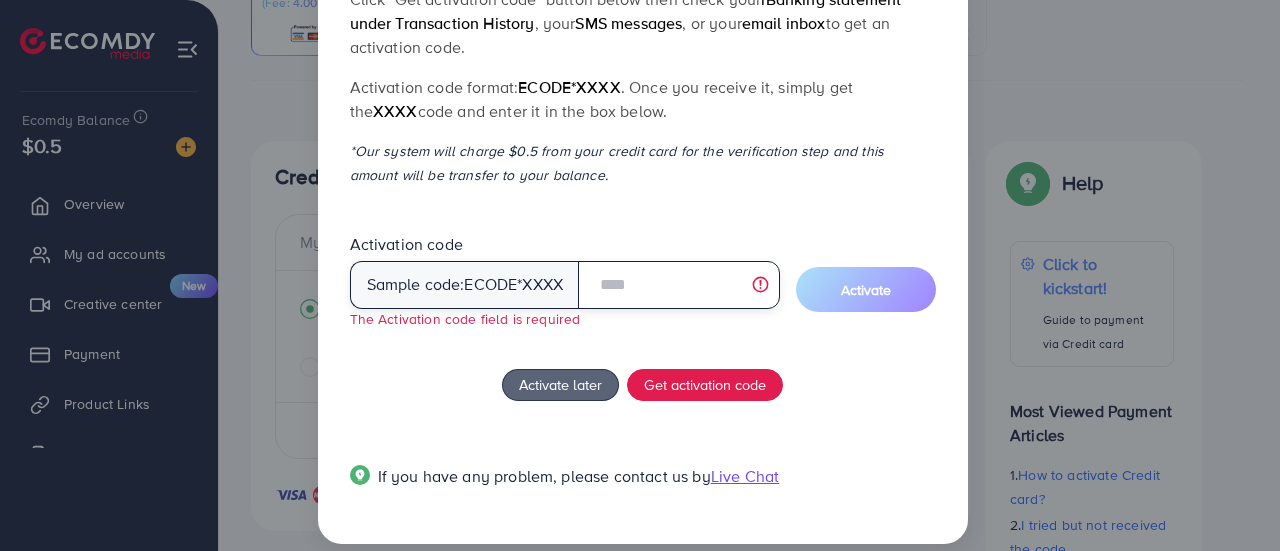 click at bounding box center (678, 285) 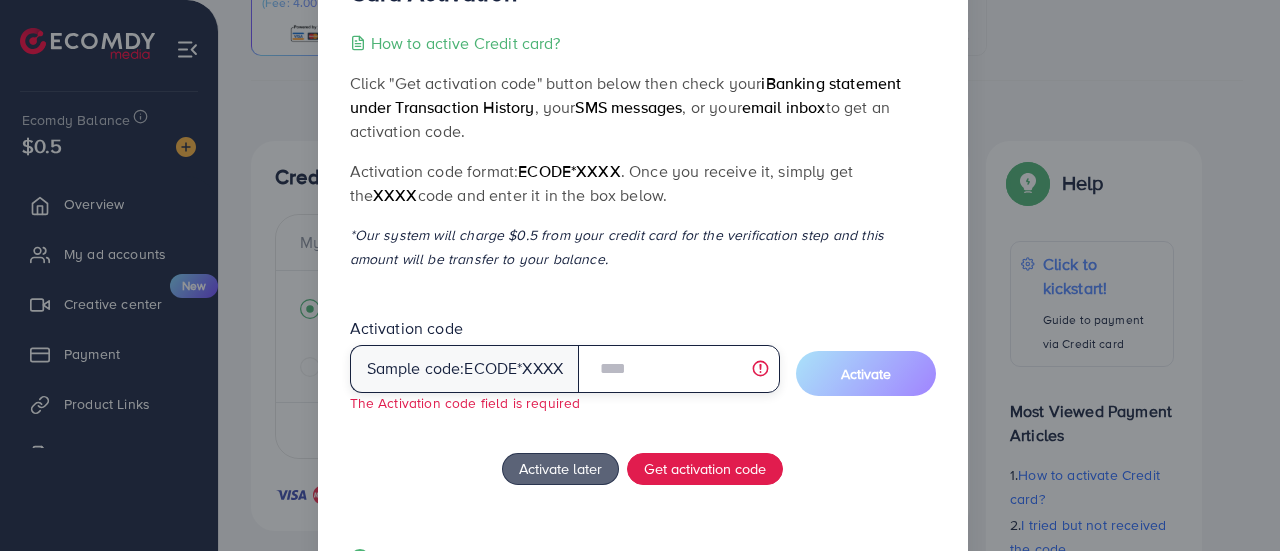 scroll, scrollTop: 186, scrollLeft: 0, axis: vertical 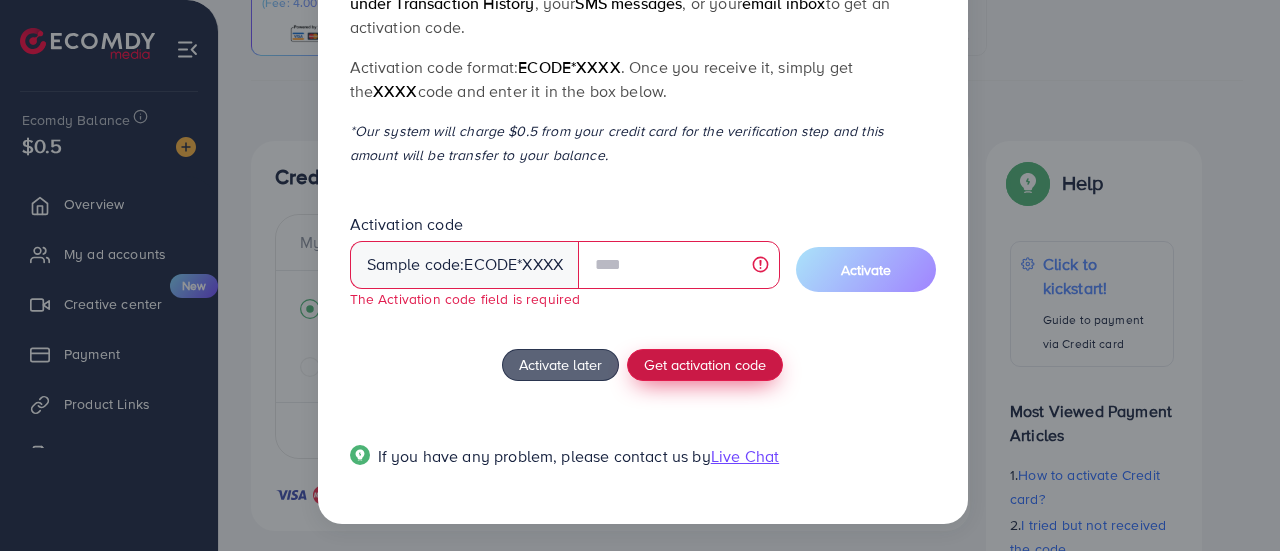 click on "Get activation code" at bounding box center [705, 364] 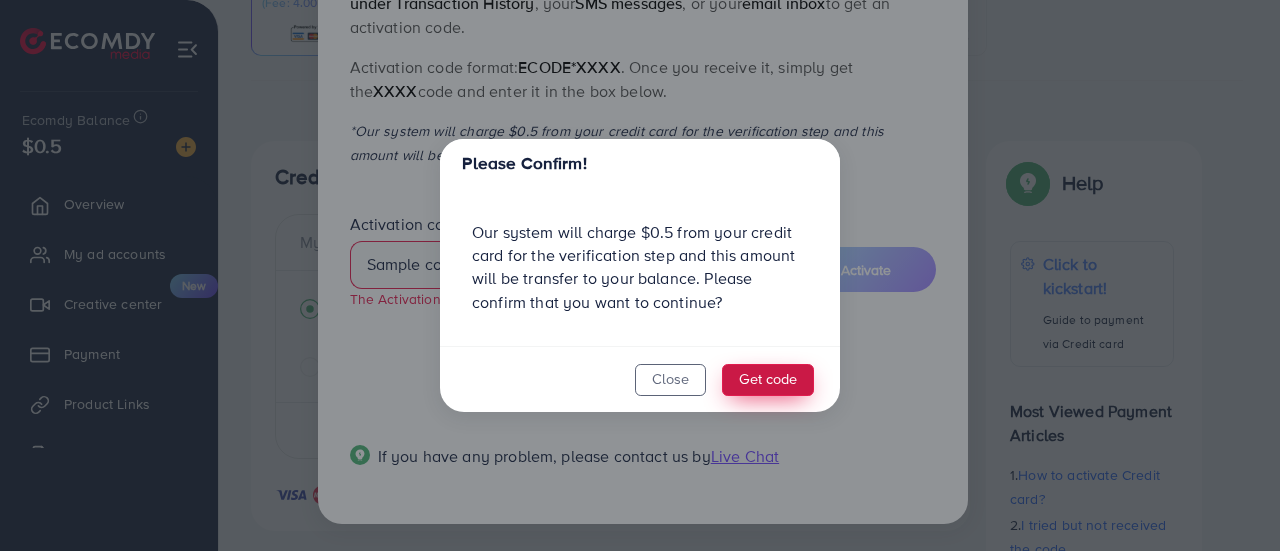click on "Get code" at bounding box center (768, 380) 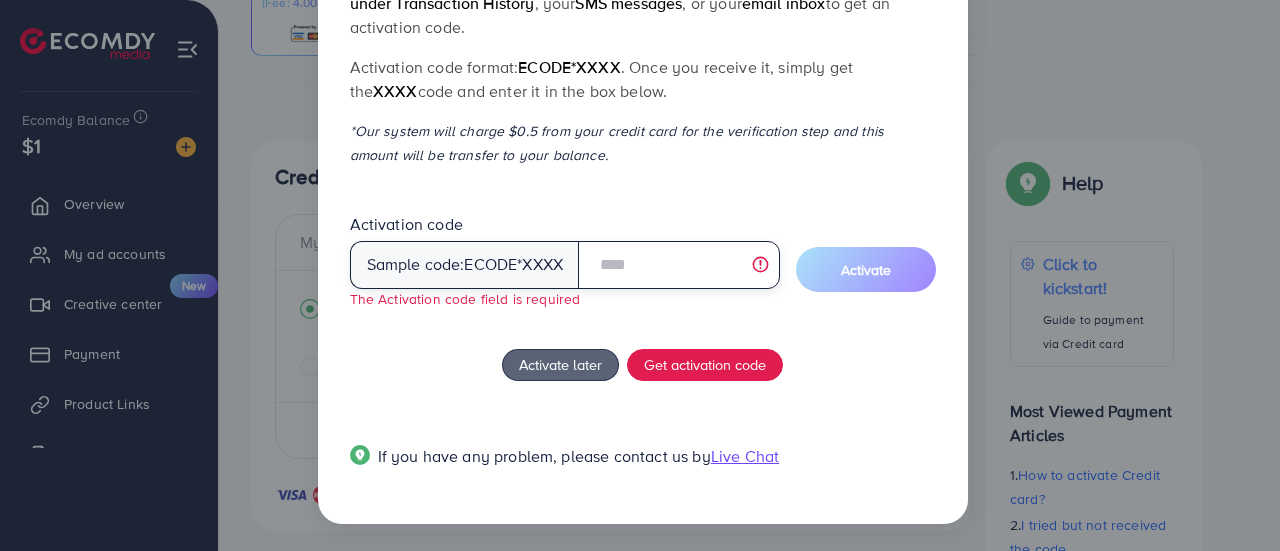 click at bounding box center (678, 265) 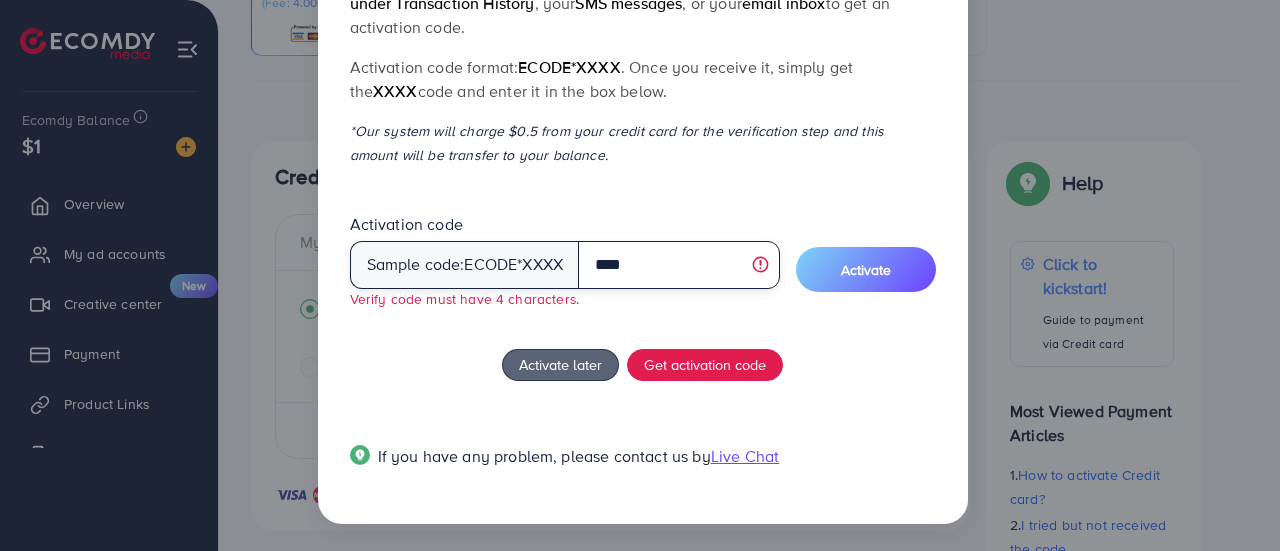 scroll, scrollTop: 166, scrollLeft: 0, axis: vertical 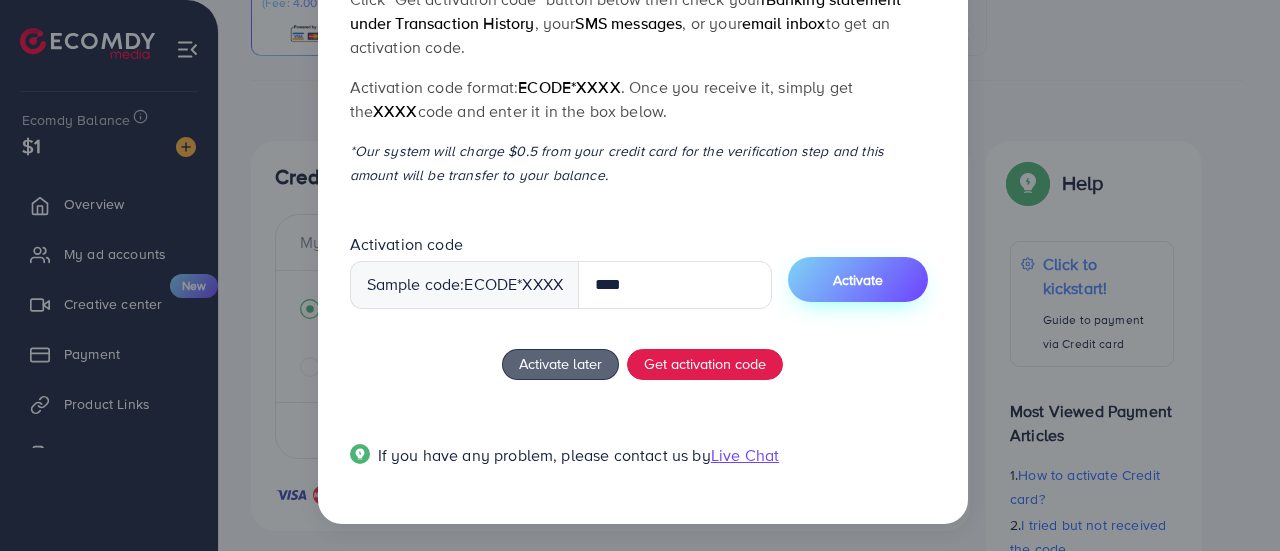 click on "Activate" at bounding box center (858, 280) 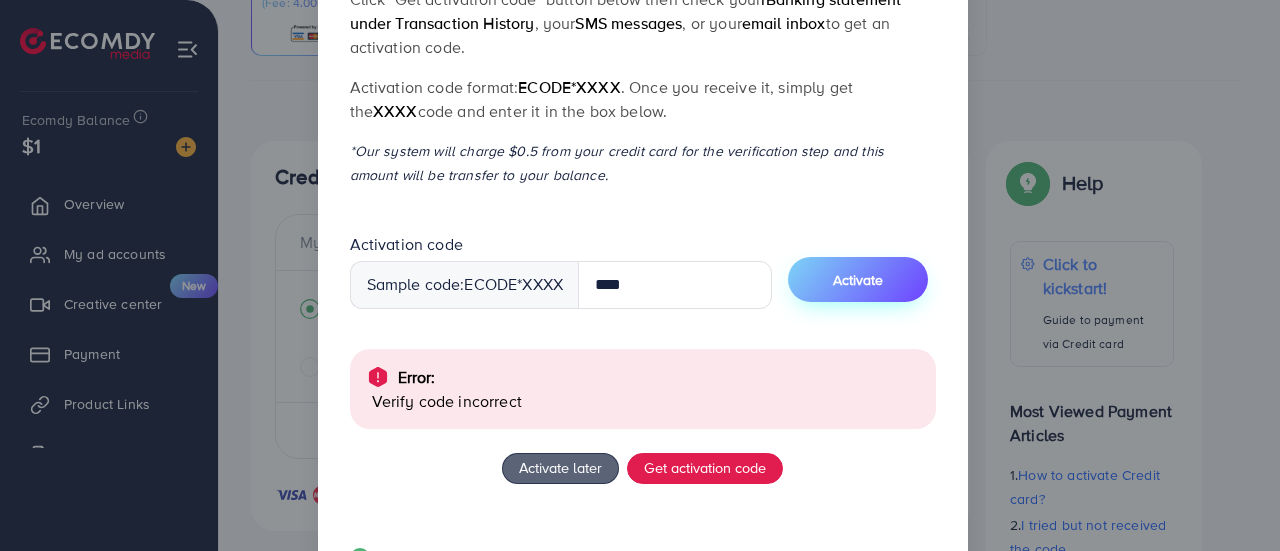 scroll, scrollTop: 270, scrollLeft: 0, axis: vertical 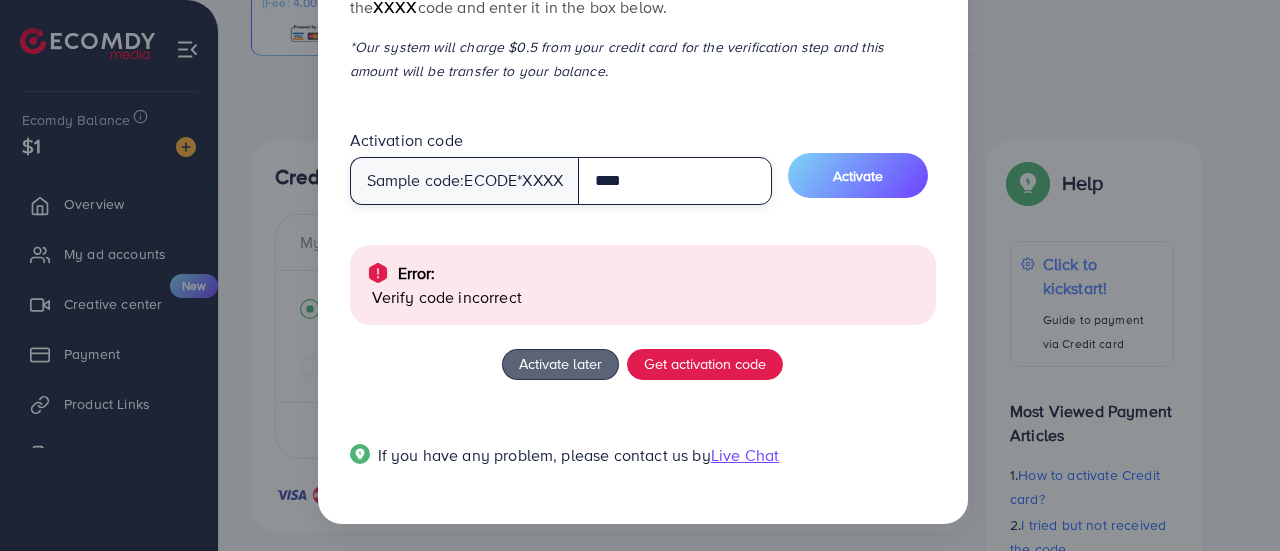 drag, startPoint x: 652, startPoint y: 192, endPoint x: 410, endPoint y: 169, distance: 243.09052 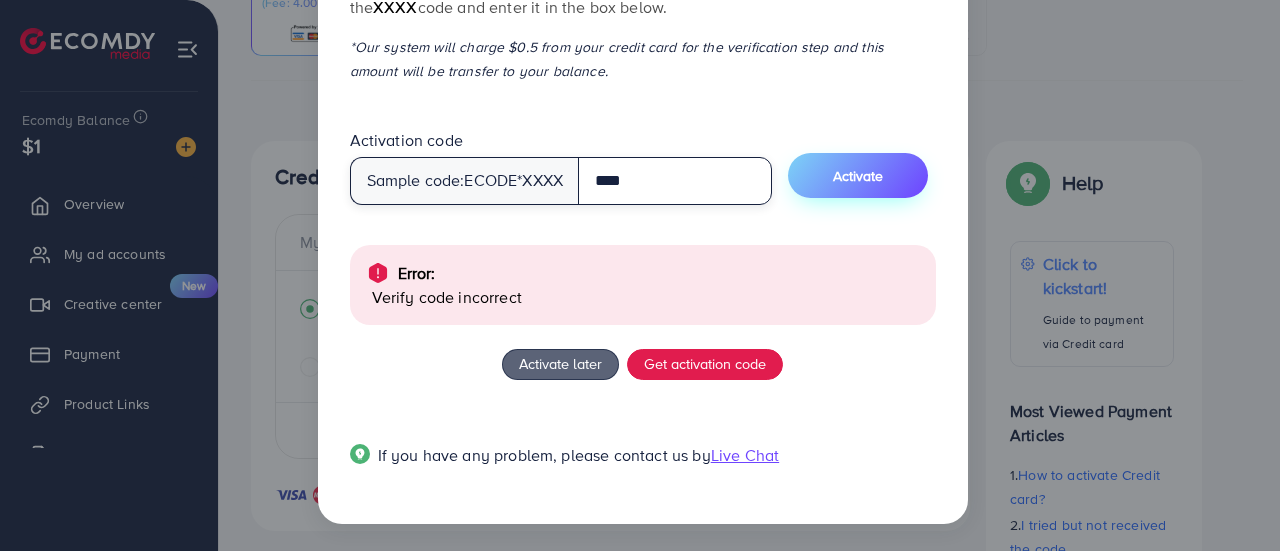 type on "****" 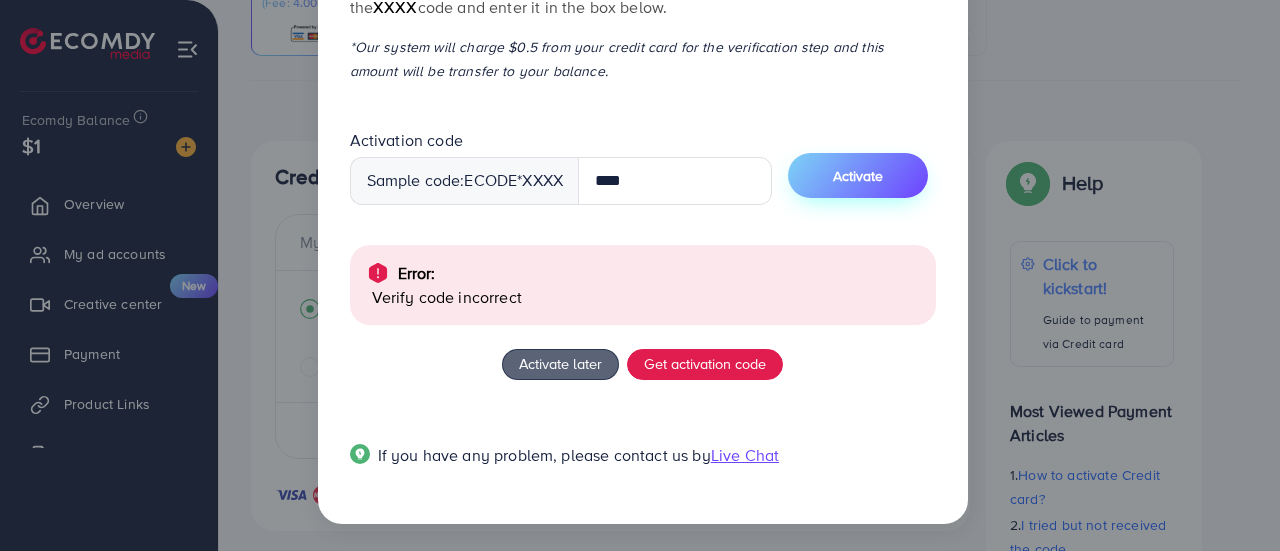 click on "Activate" at bounding box center (858, 175) 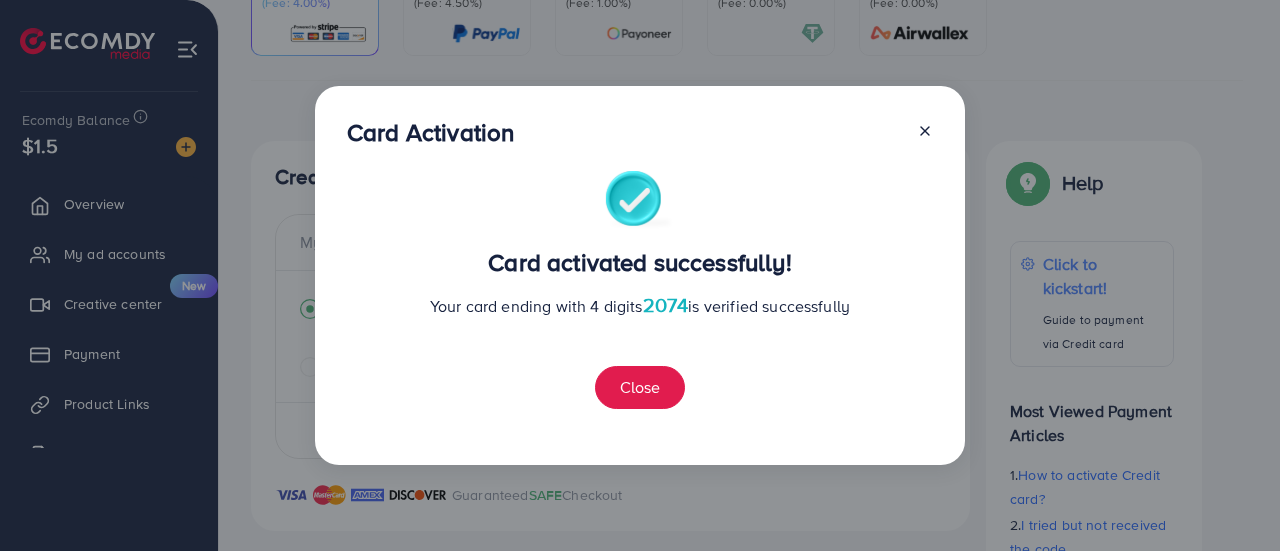 scroll, scrollTop: 0, scrollLeft: 0, axis: both 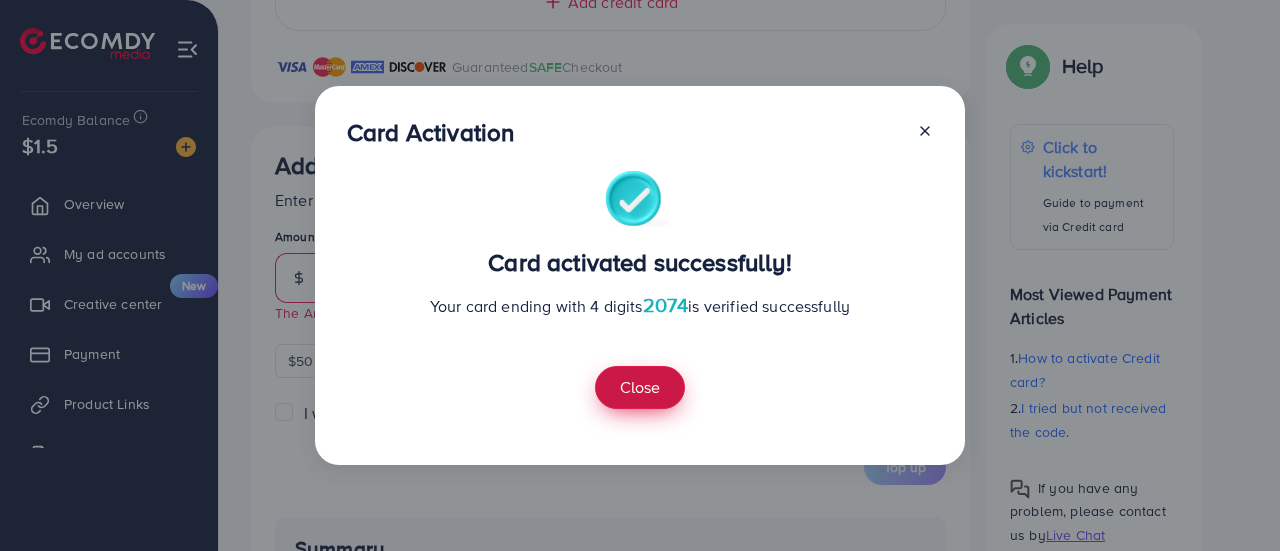 click on "Close" at bounding box center (640, 387) 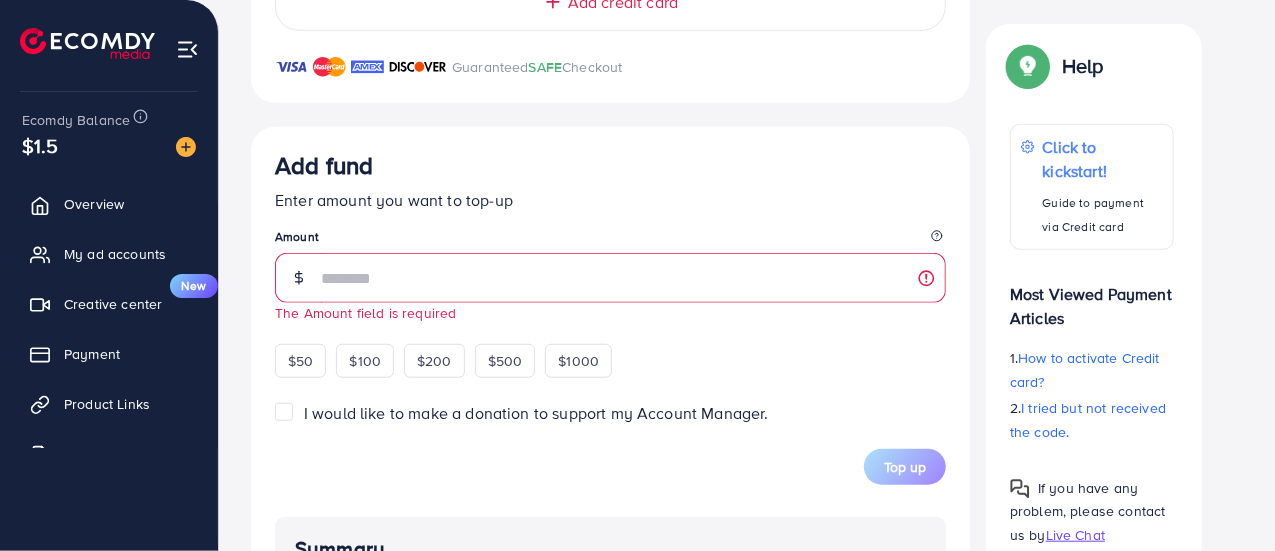 scroll, scrollTop: 329, scrollLeft: 0, axis: vertical 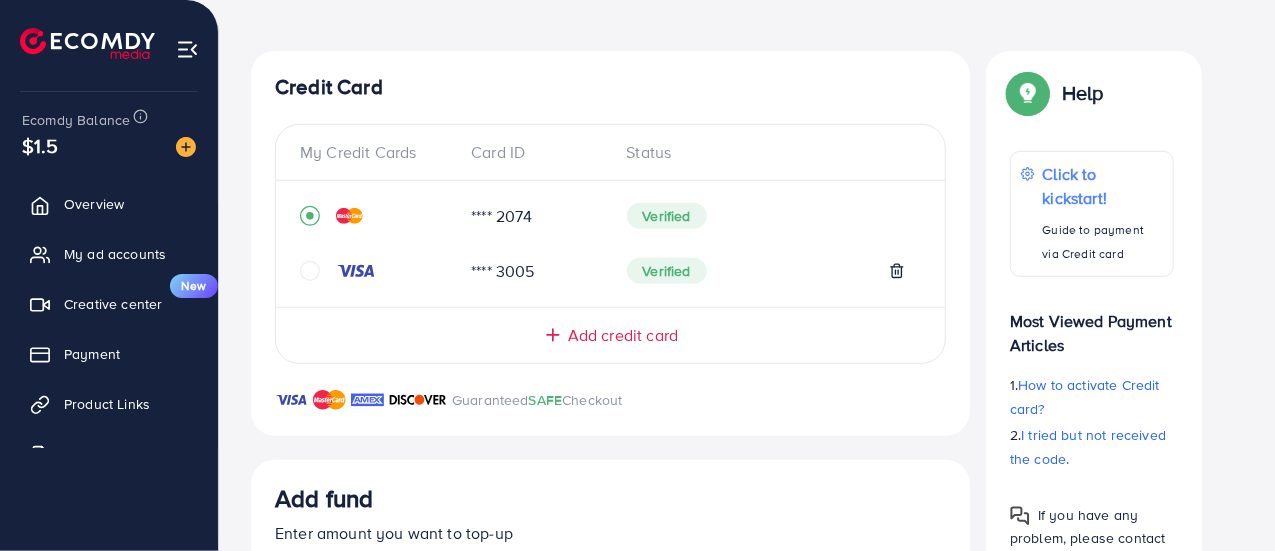 click 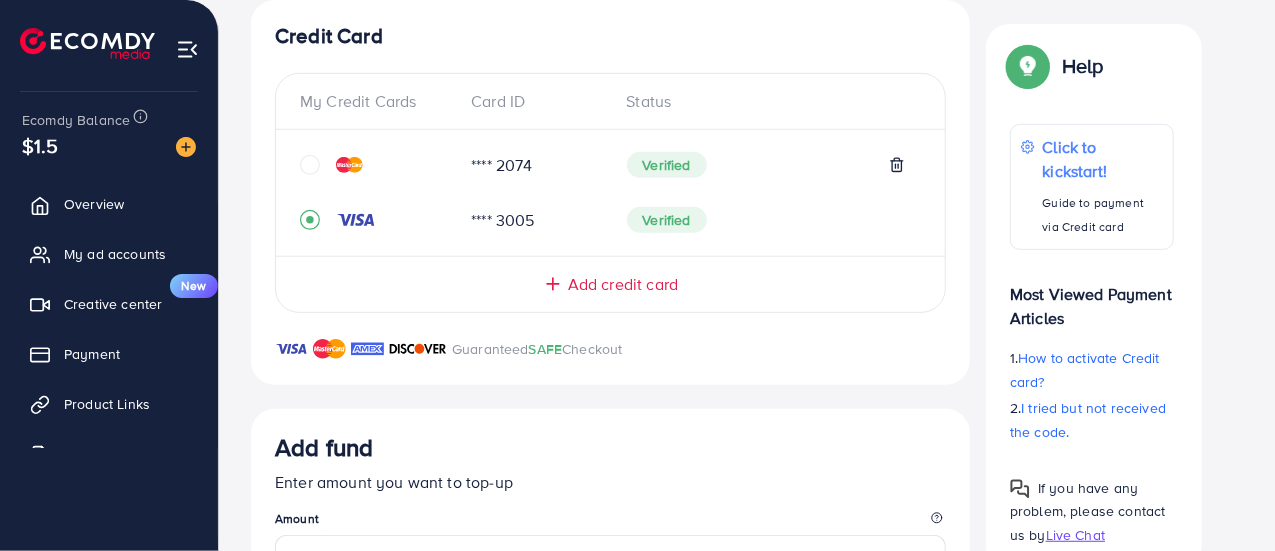 scroll, scrollTop: 329, scrollLeft: 0, axis: vertical 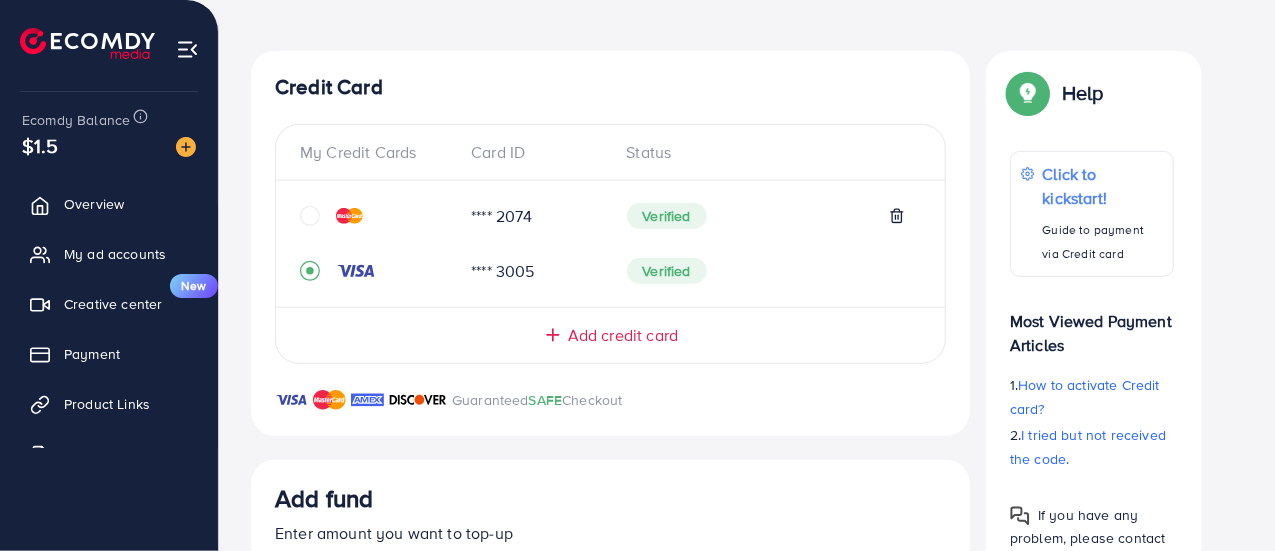 click 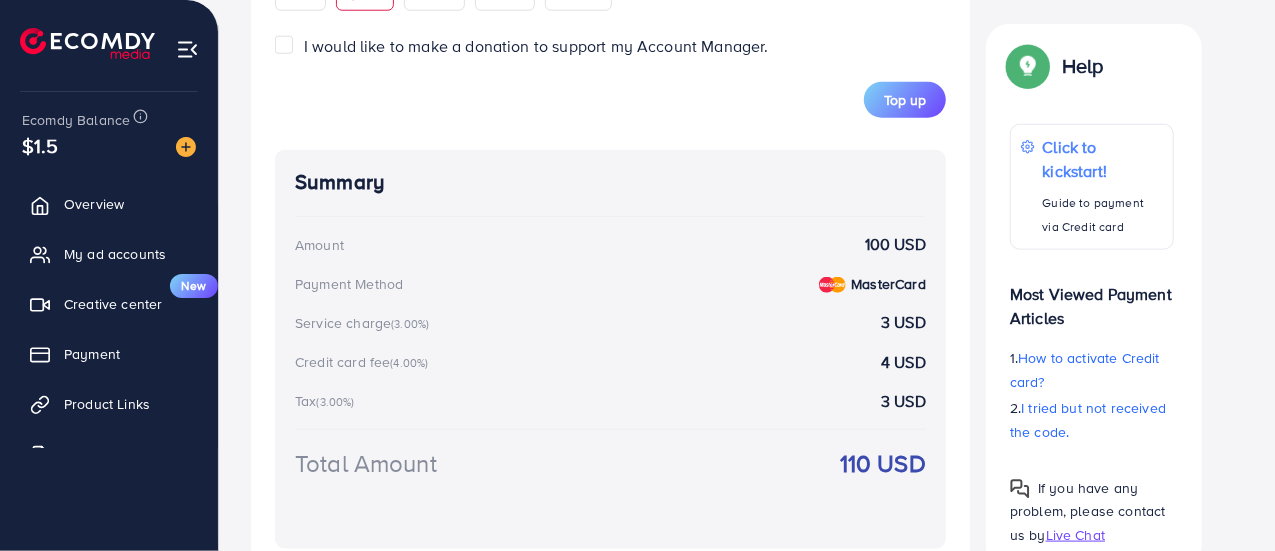 scroll, scrollTop: 1089, scrollLeft: 0, axis: vertical 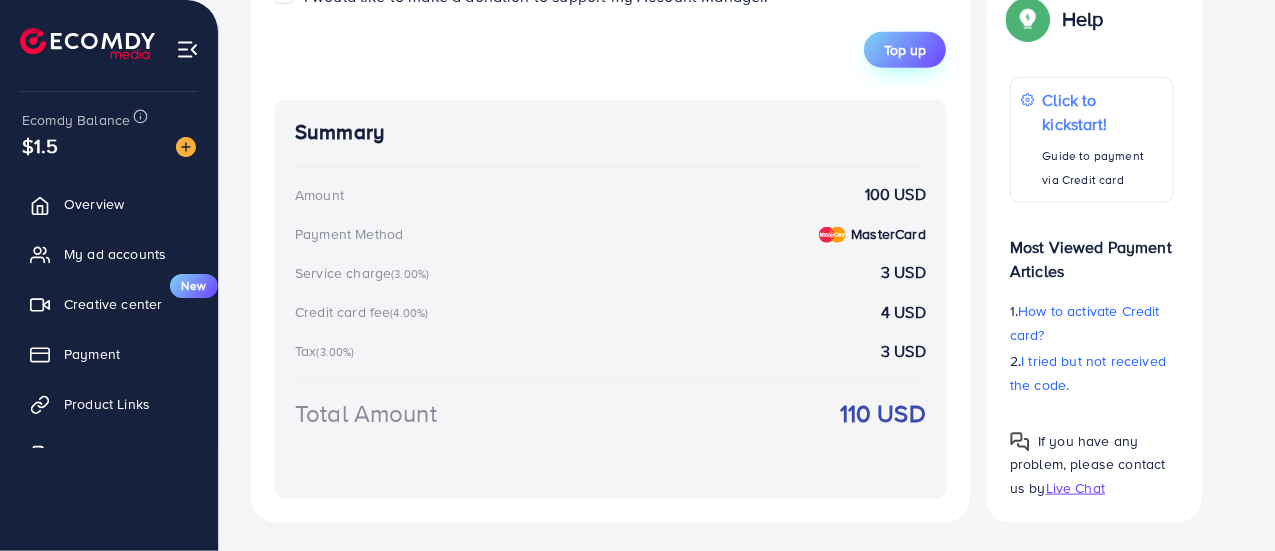 type on "***" 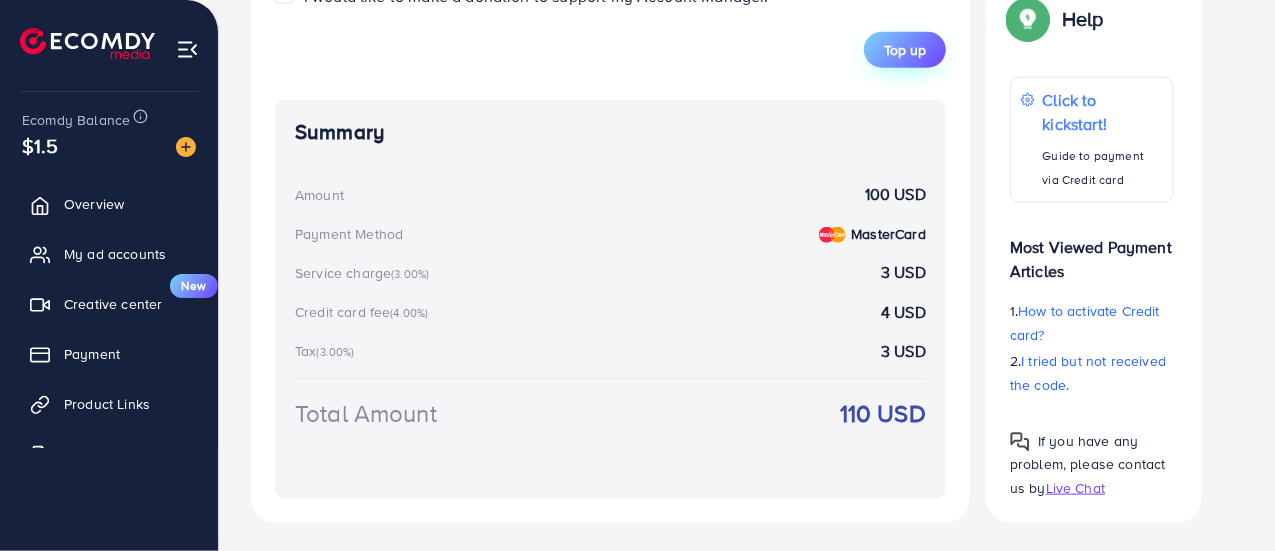 click on "Top up" at bounding box center [905, 50] 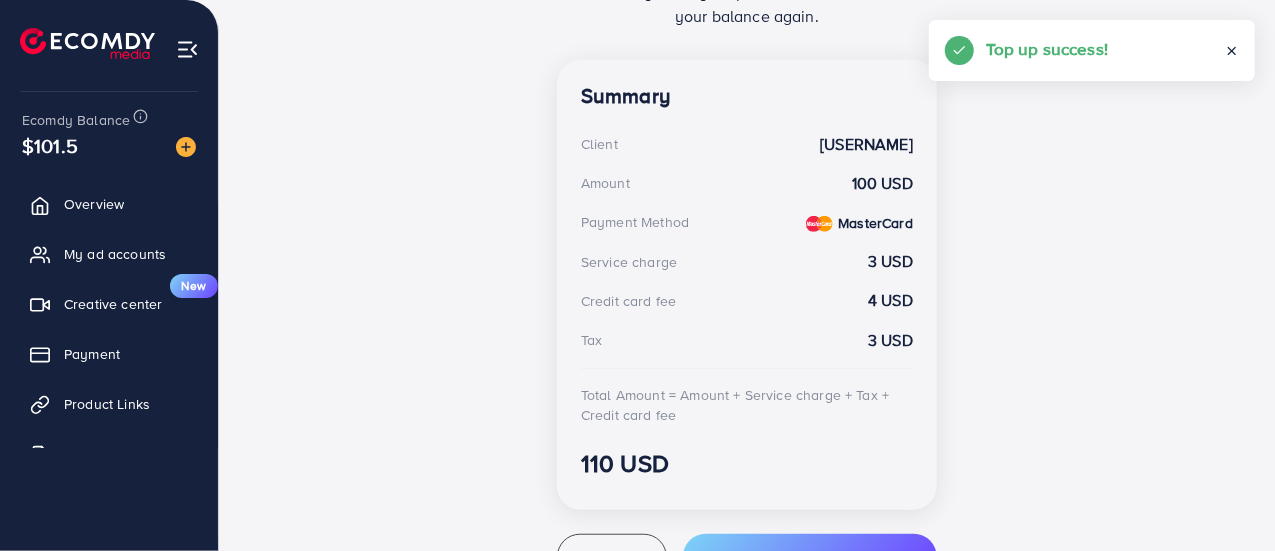 scroll, scrollTop: 471, scrollLeft: 0, axis: vertical 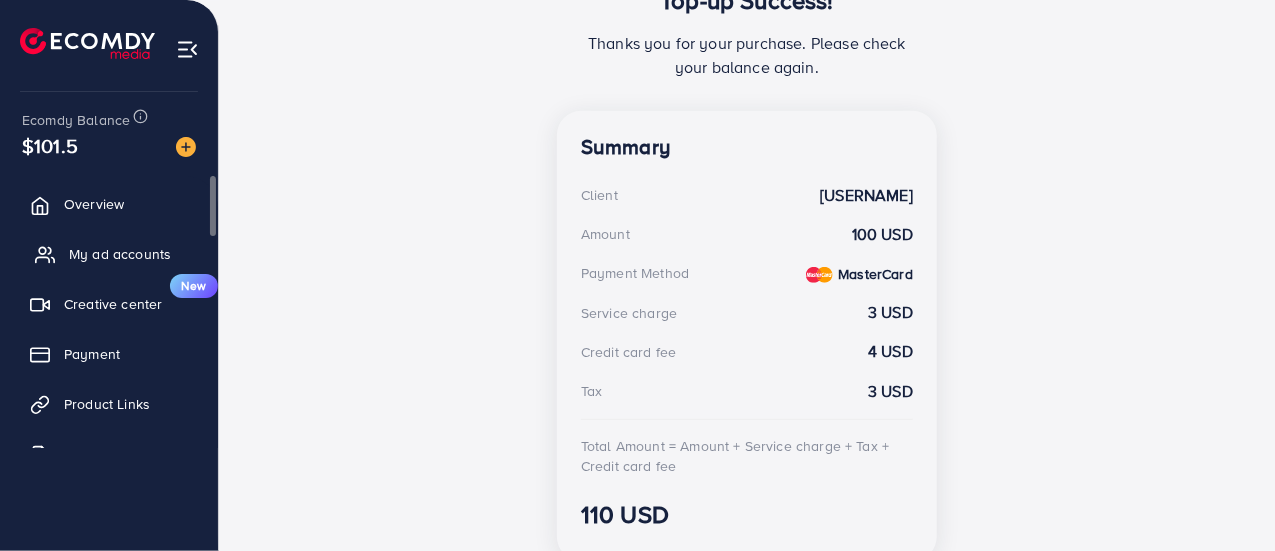 click on "My ad accounts" at bounding box center (120, 254) 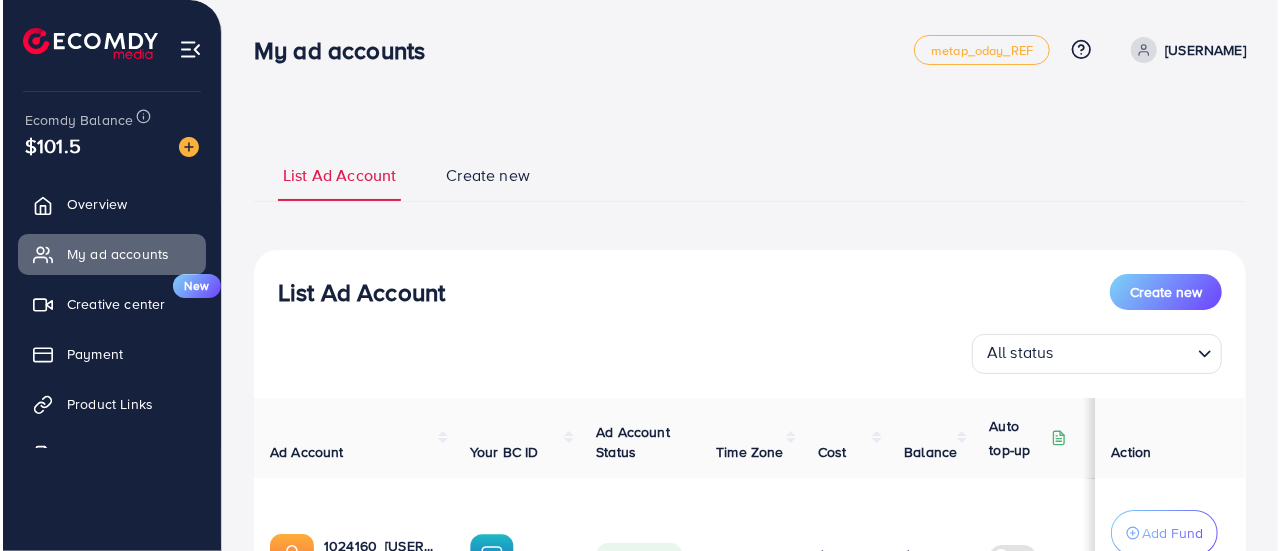 scroll, scrollTop: 166, scrollLeft: 0, axis: vertical 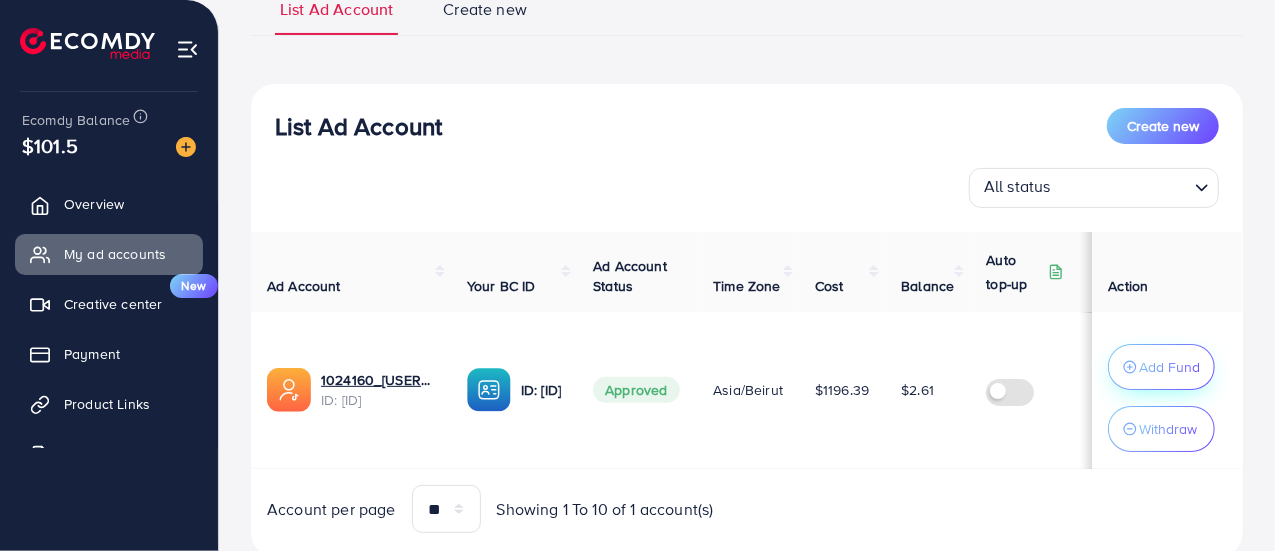 click on "Add Fund" at bounding box center [1170, 367] 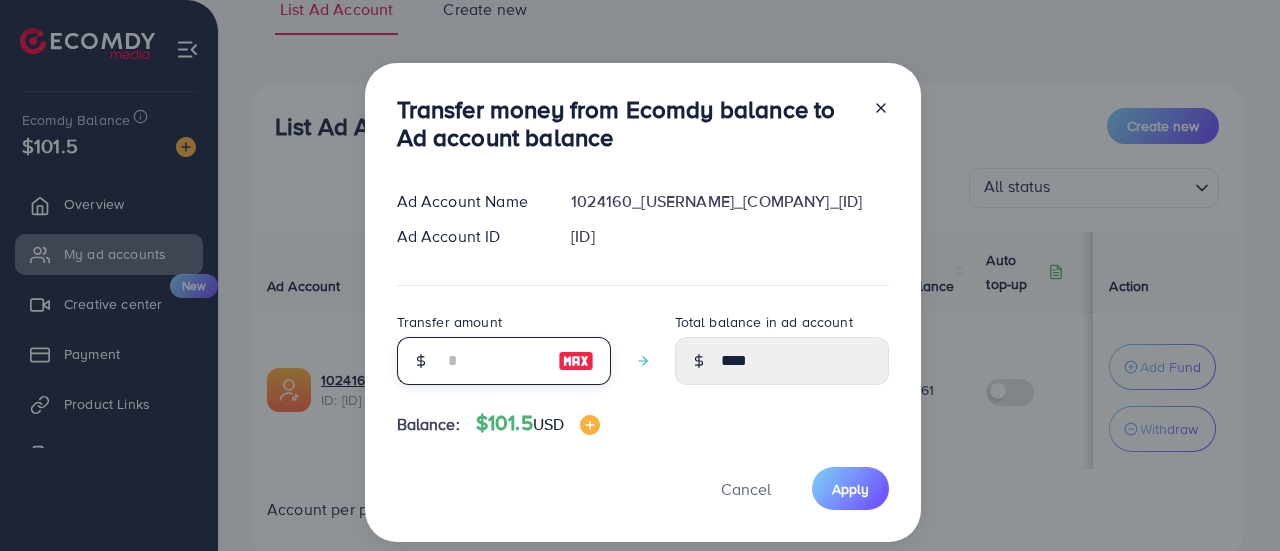 click at bounding box center [493, 361] 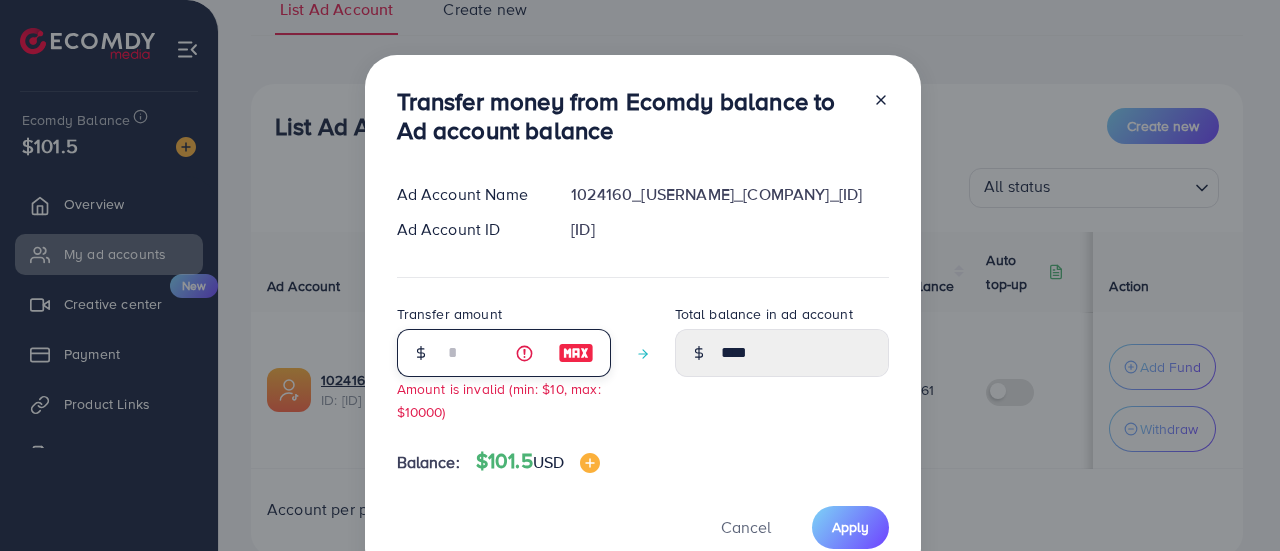 type on "**" 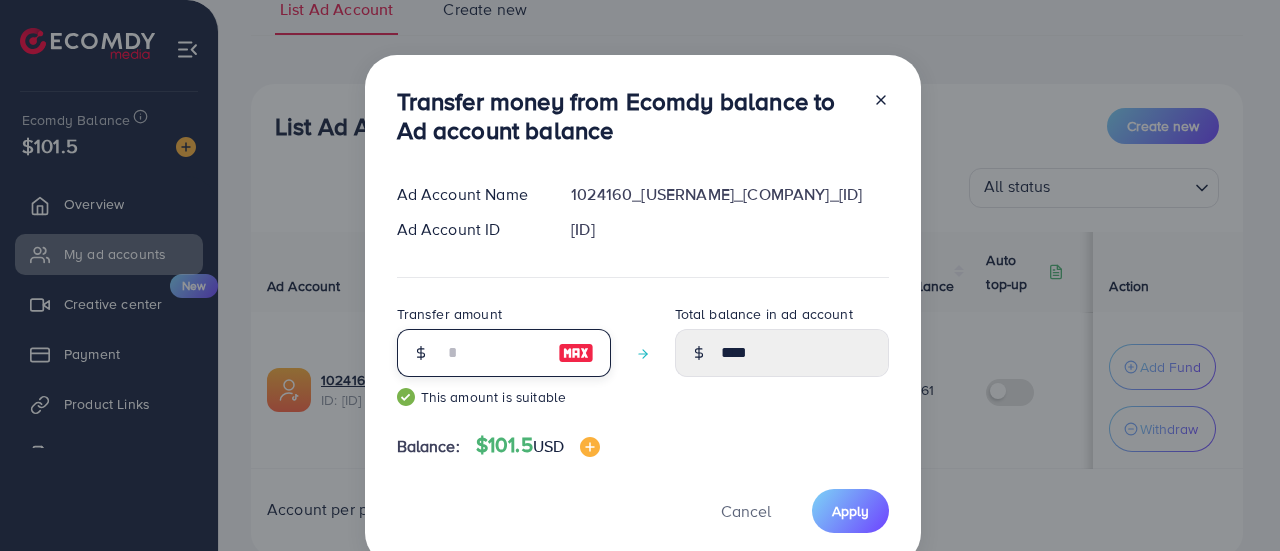 type on "*****" 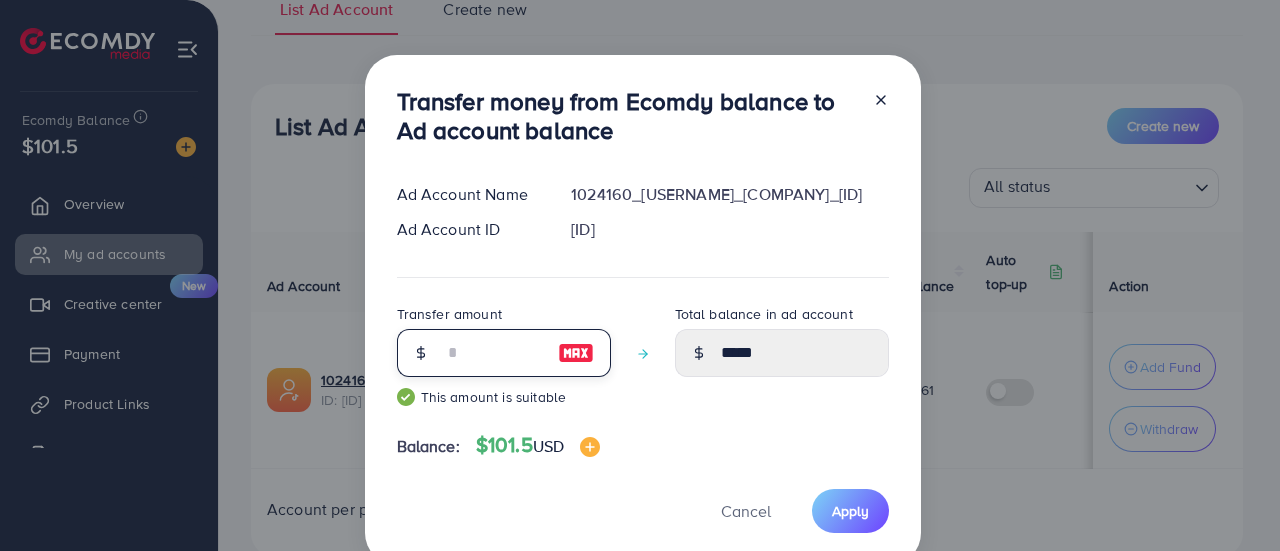 type on "***" 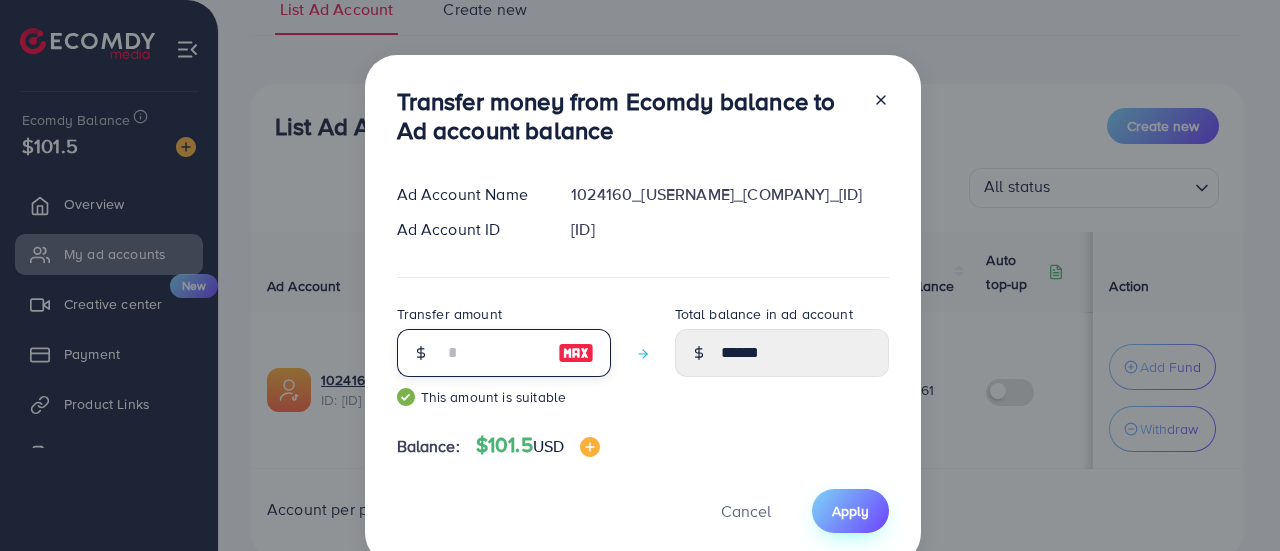 type on "***" 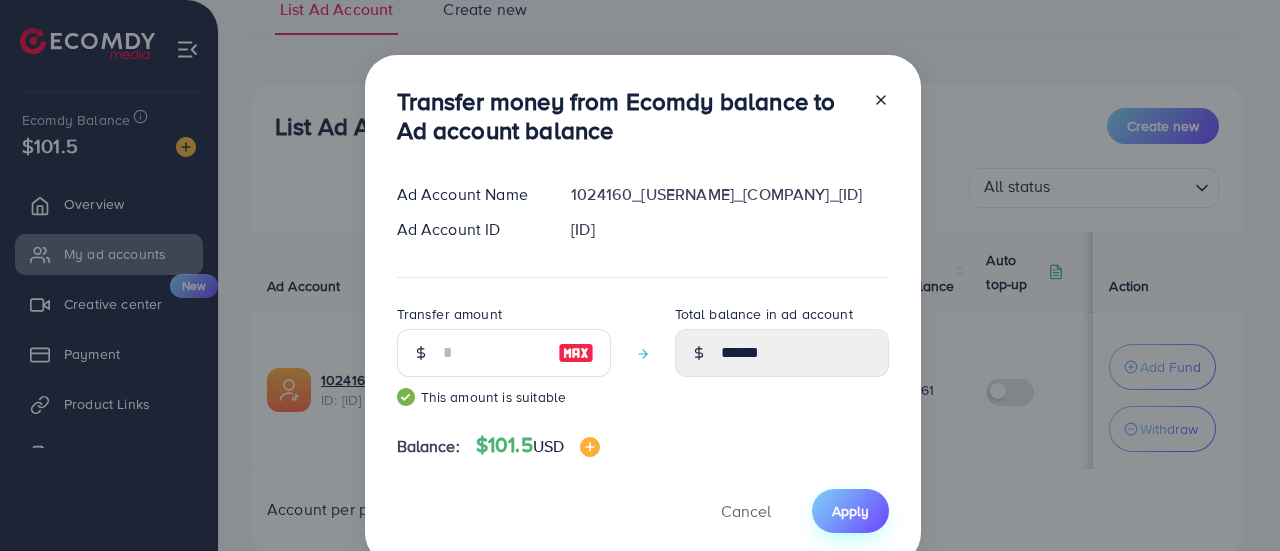 click on "Apply" at bounding box center (850, 511) 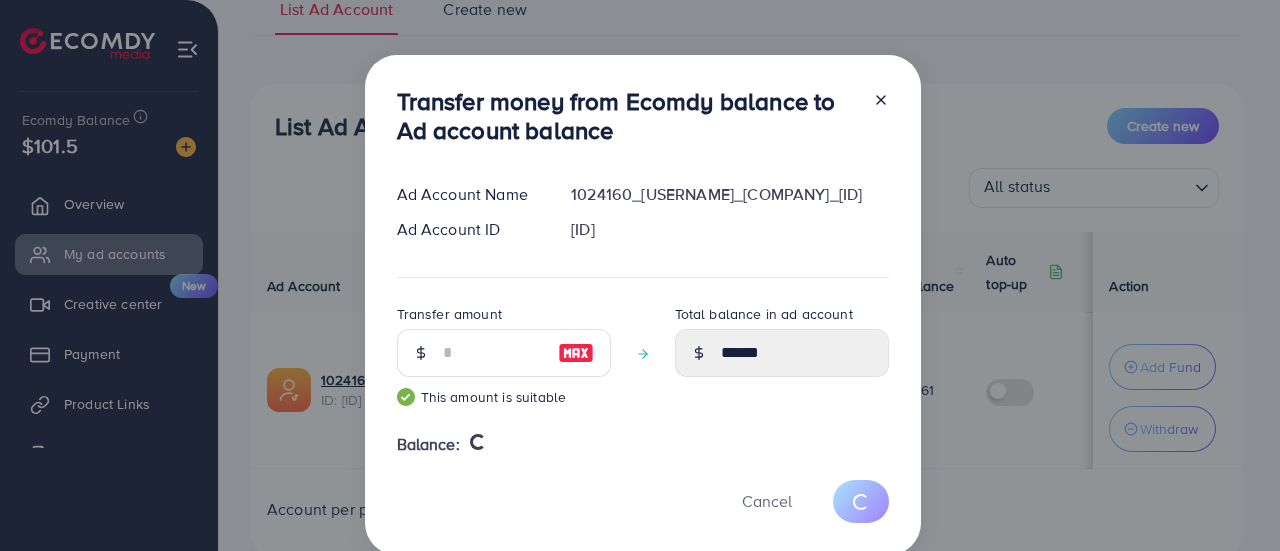 type 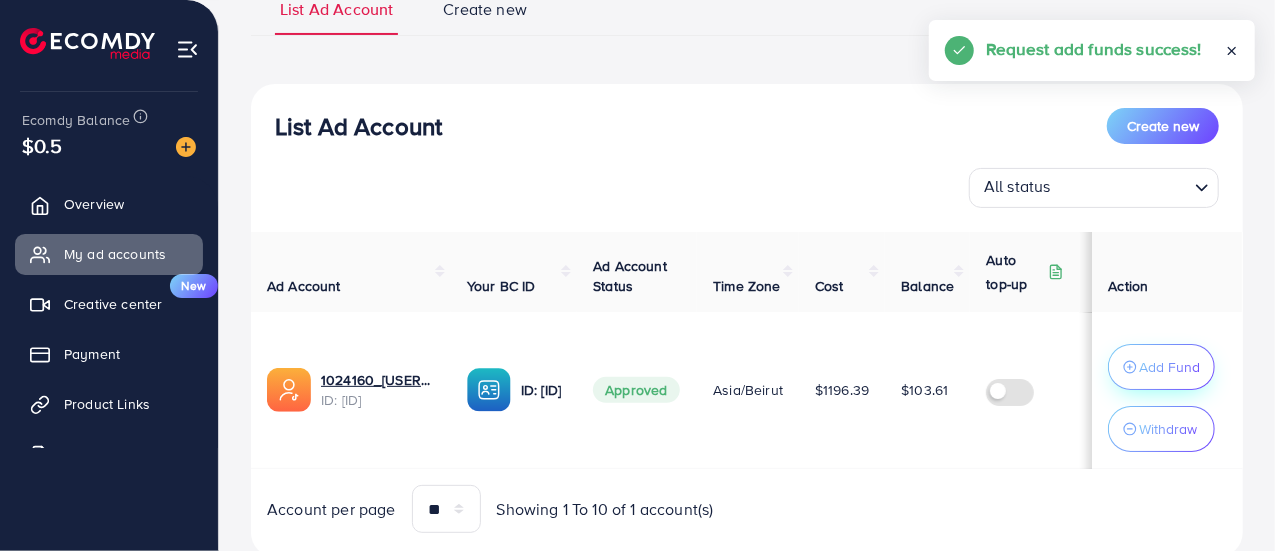 click on "Add Fund" at bounding box center [1170, 367] 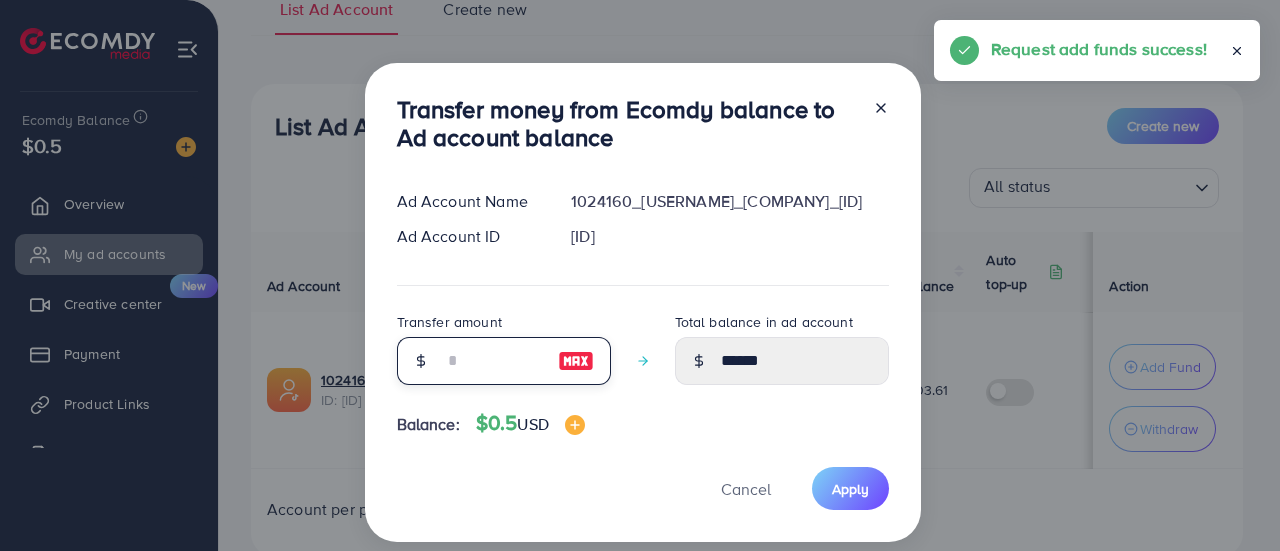 click at bounding box center [493, 361] 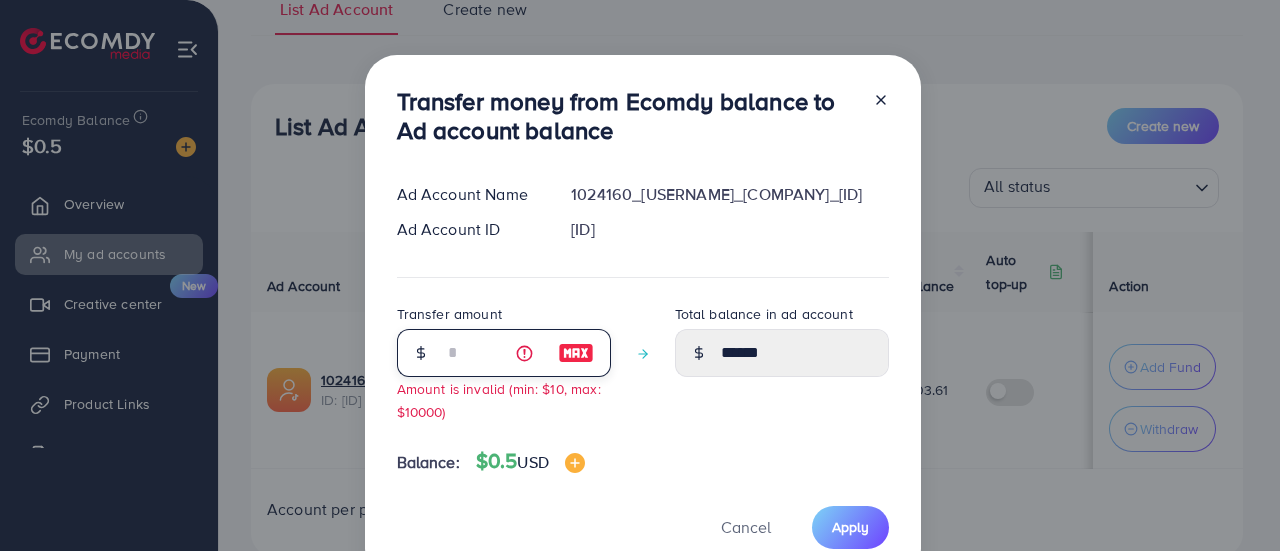 drag, startPoint x: 494, startPoint y: 355, endPoint x: 357, endPoint y: 351, distance: 137.05838 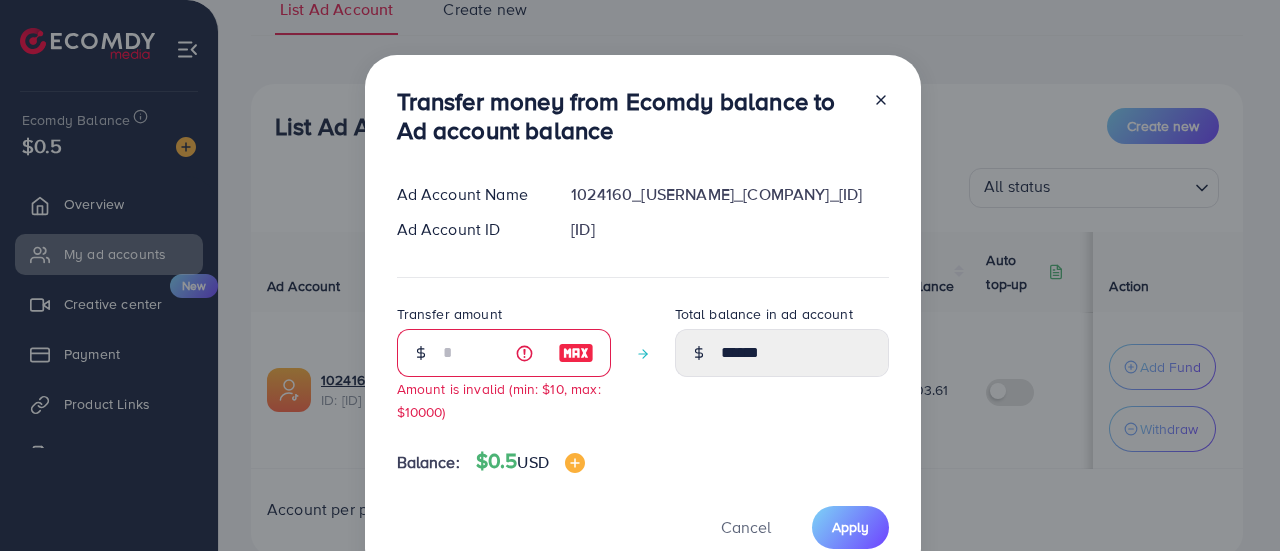 click 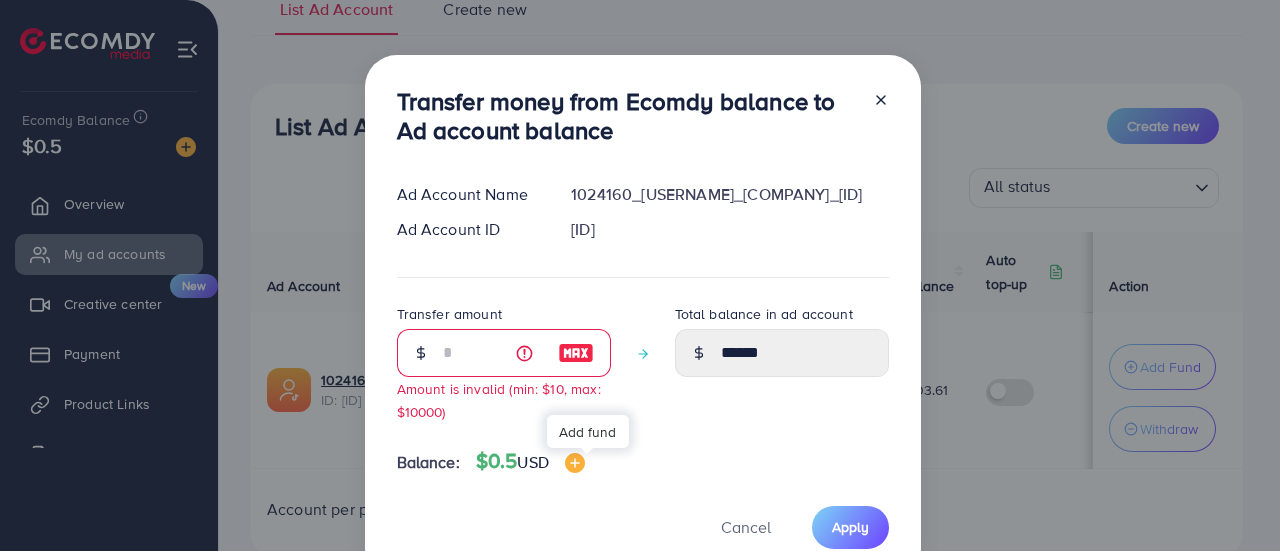 click at bounding box center [575, 463] 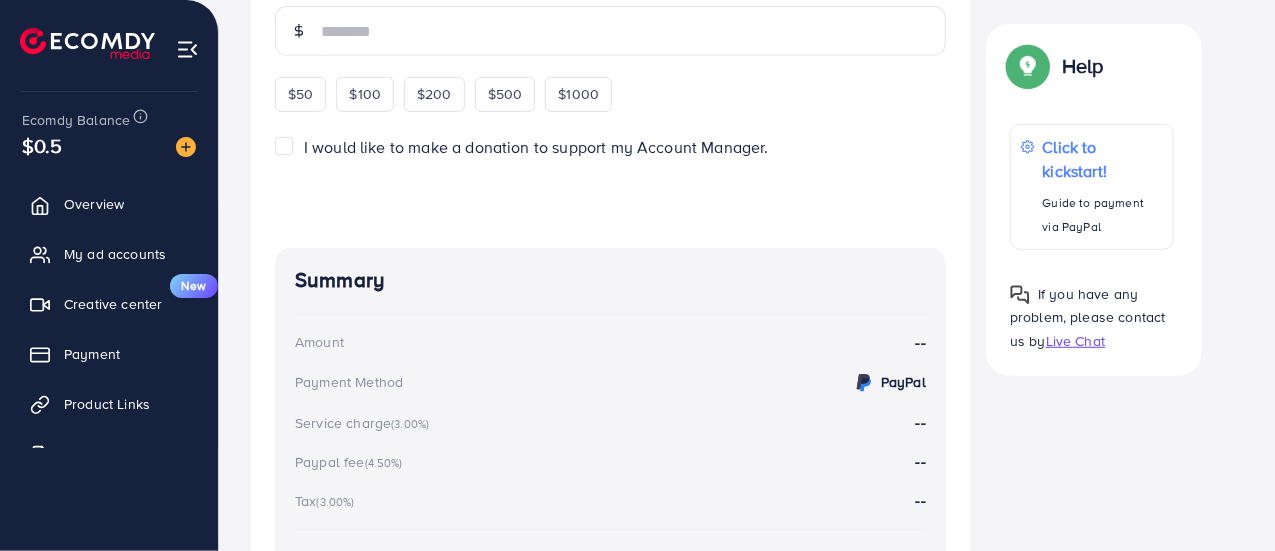 scroll, scrollTop: 333, scrollLeft: 0, axis: vertical 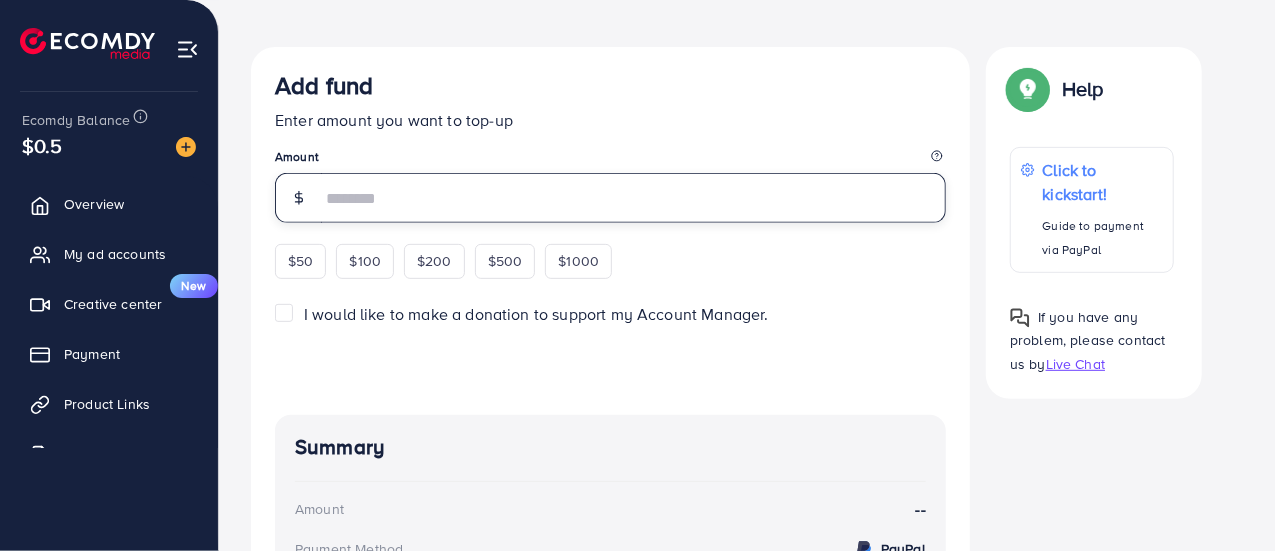 click at bounding box center [633, 198] 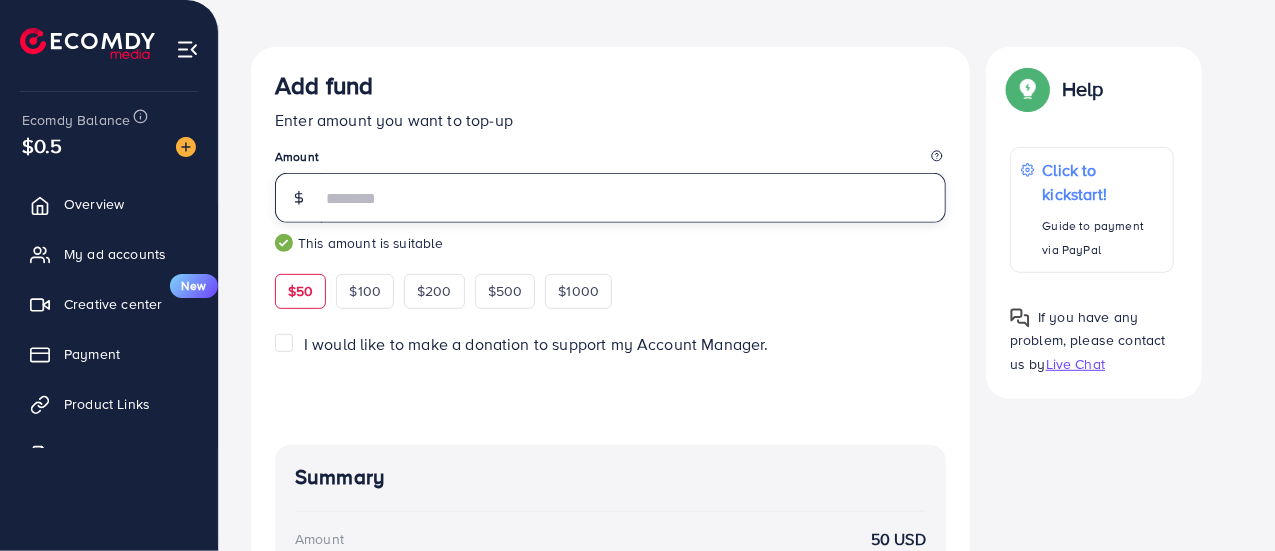 type on "*" 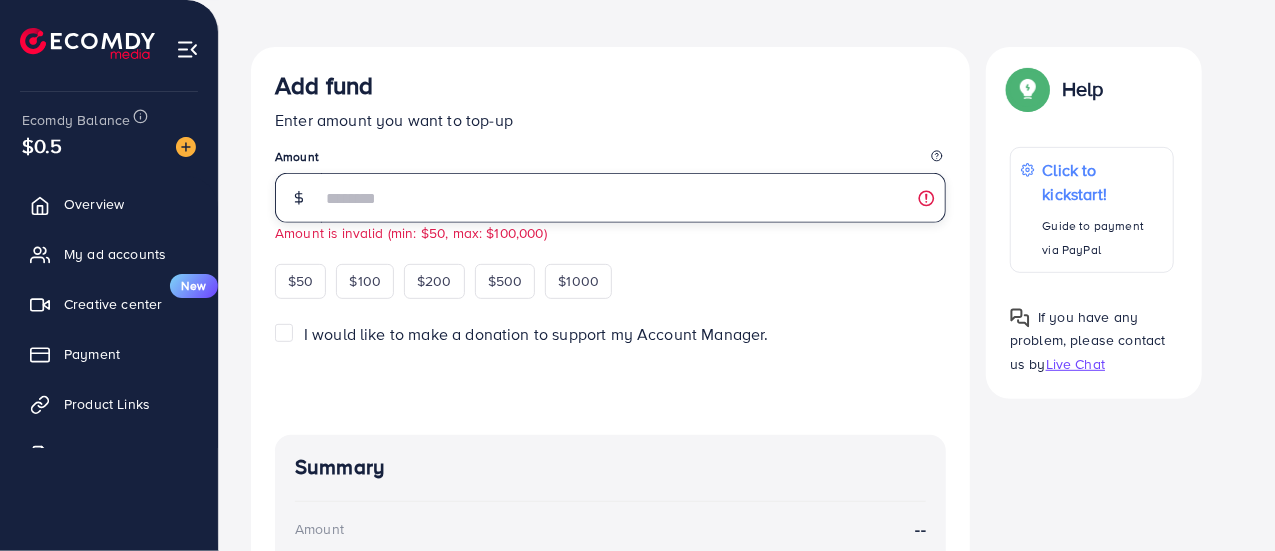 type 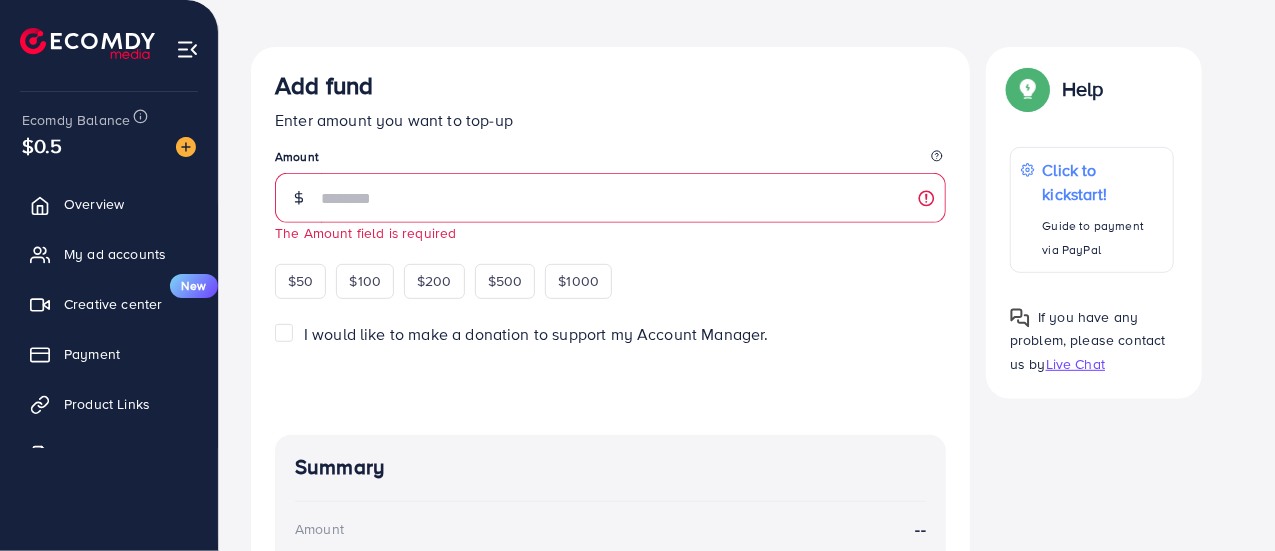 click on "Add fund" at bounding box center [610, 89] 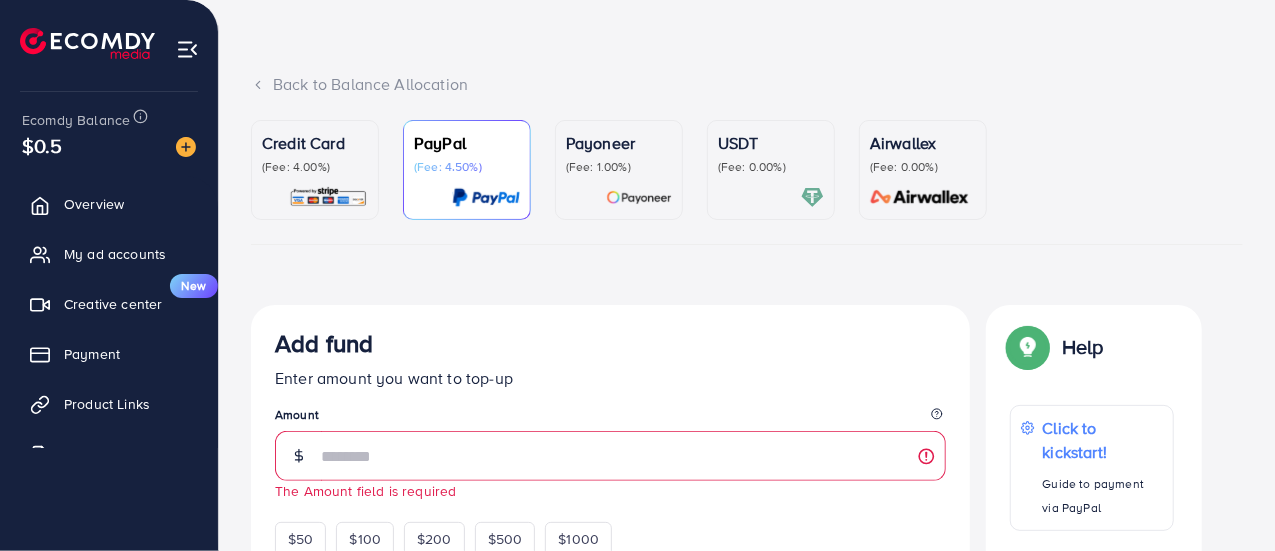 scroll, scrollTop: 0, scrollLeft: 0, axis: both 